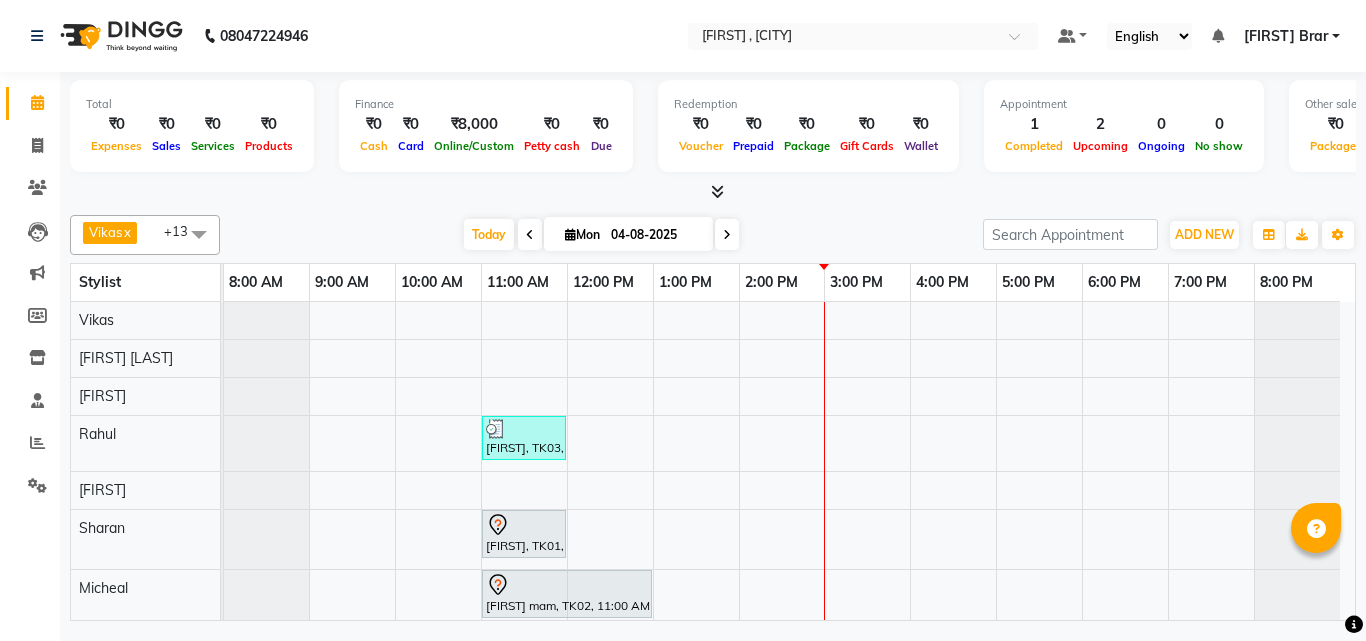 scroll, scrollTop: 0, scrollLeft: 0, axis: both 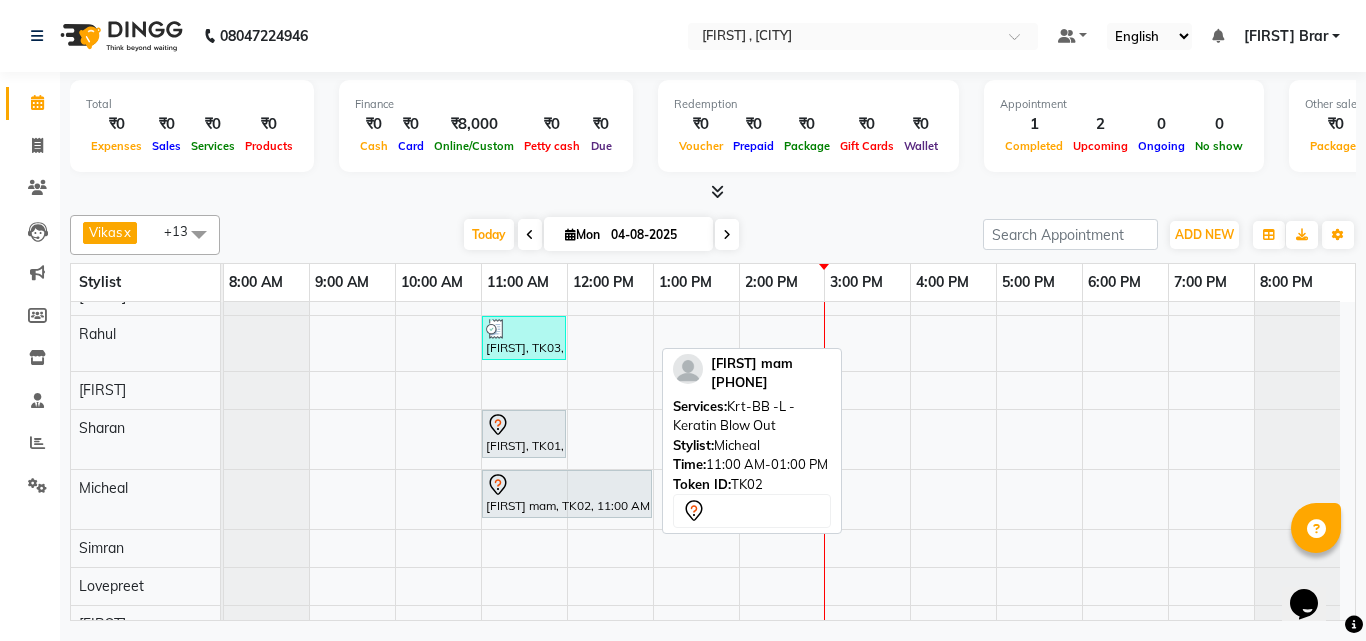 click on "[FIRST] mam, TK02, 11:00 AM-01:00 PM, Krt-BB -L - Keratin Blow Out" at bounding box center [567, 494] 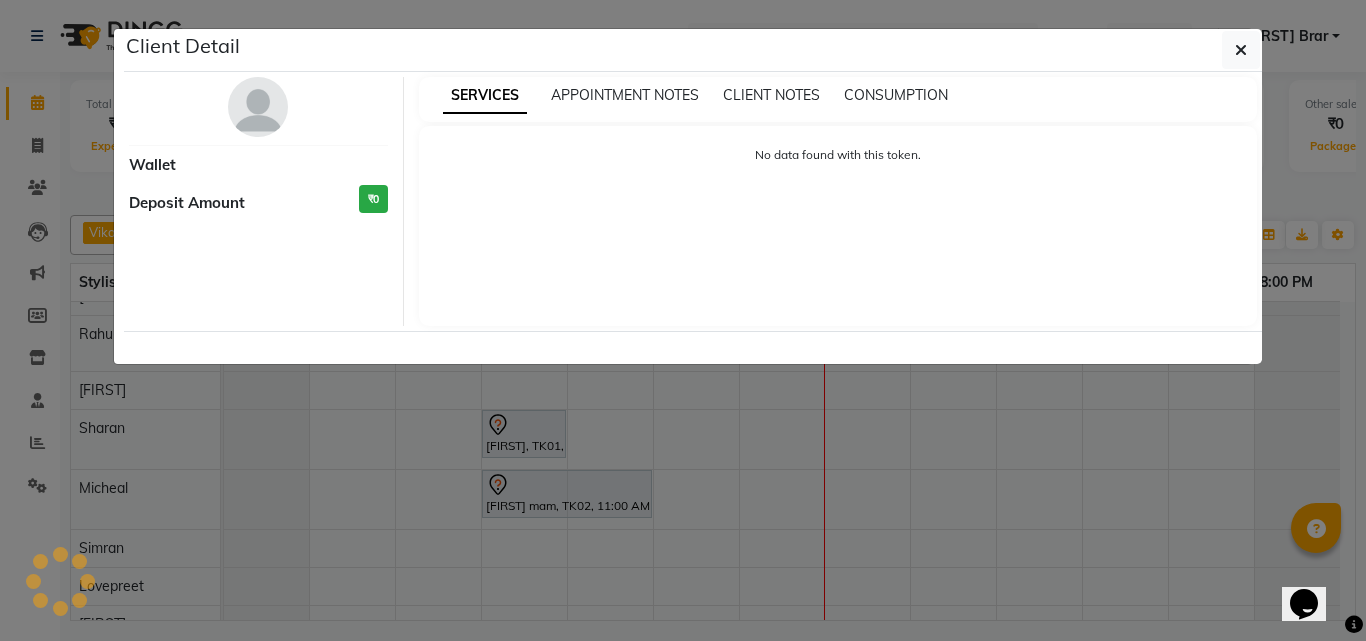select on "7" 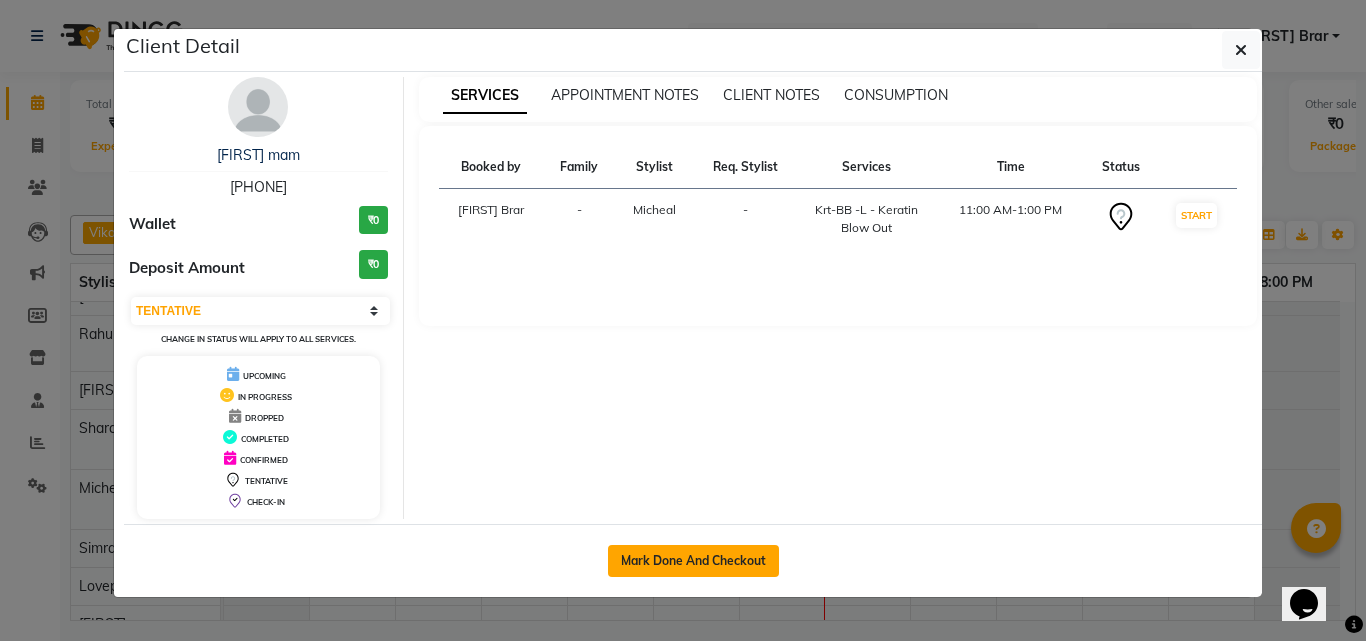 click on "Mark Done And Checkout" 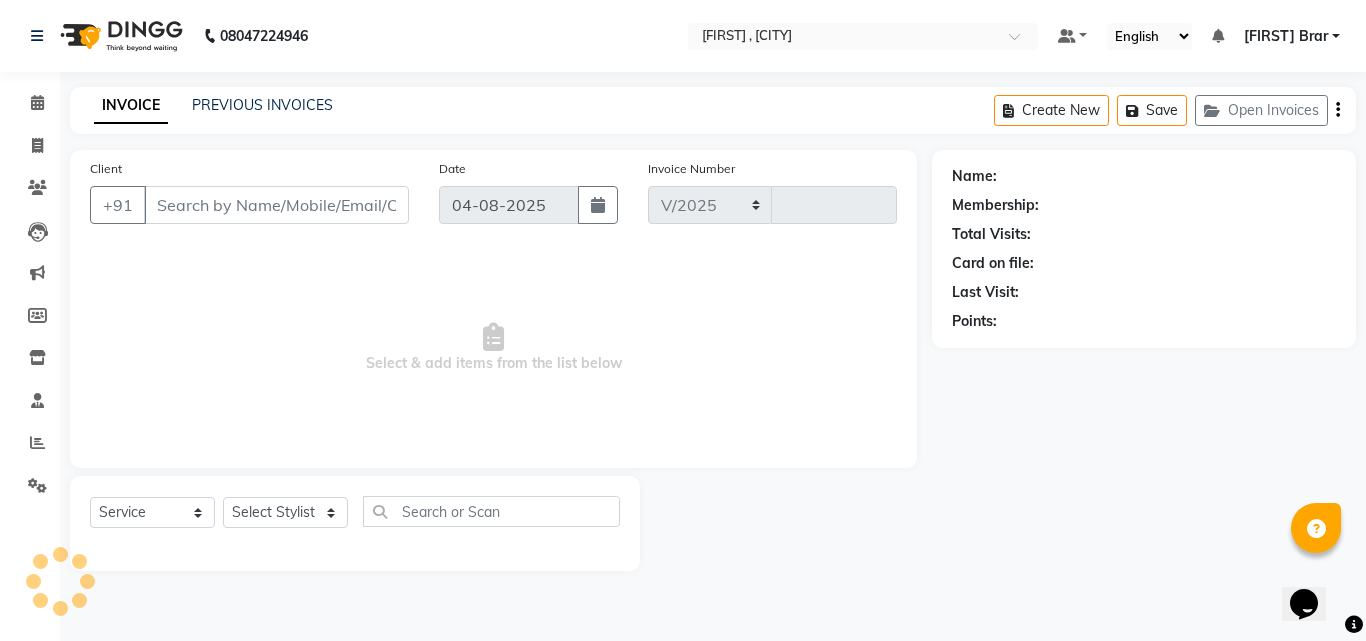 select on "[NUMBER]" 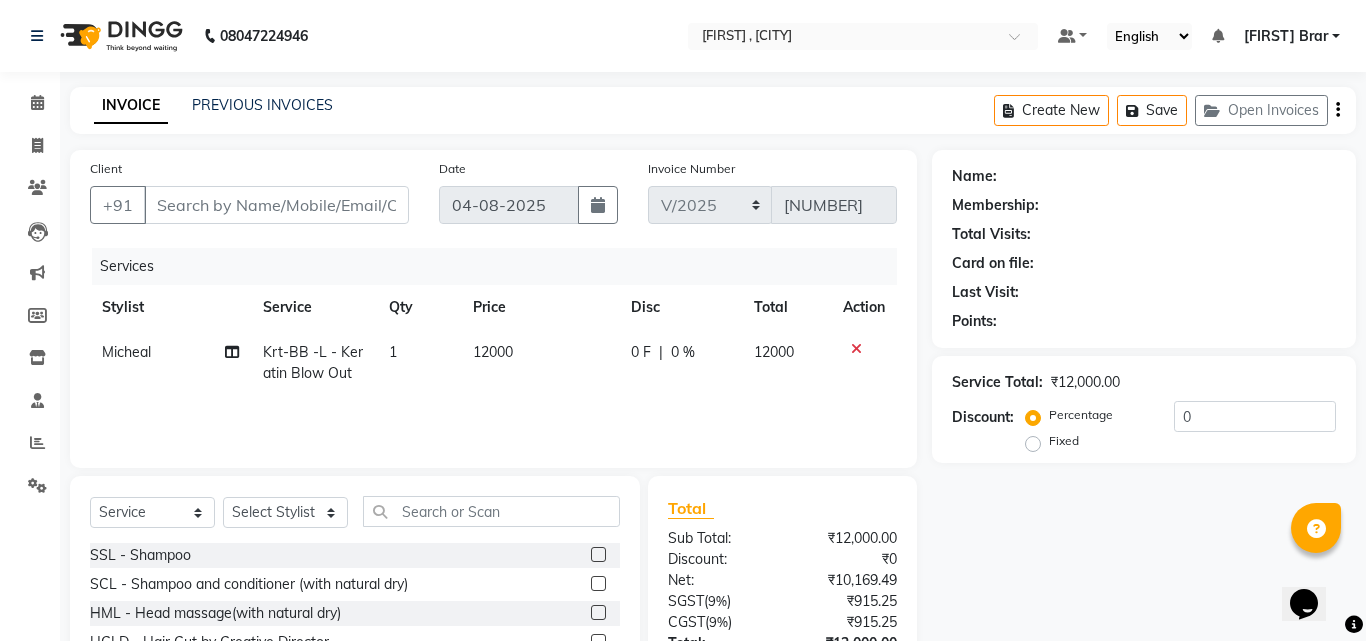 type on "[PHONE]" 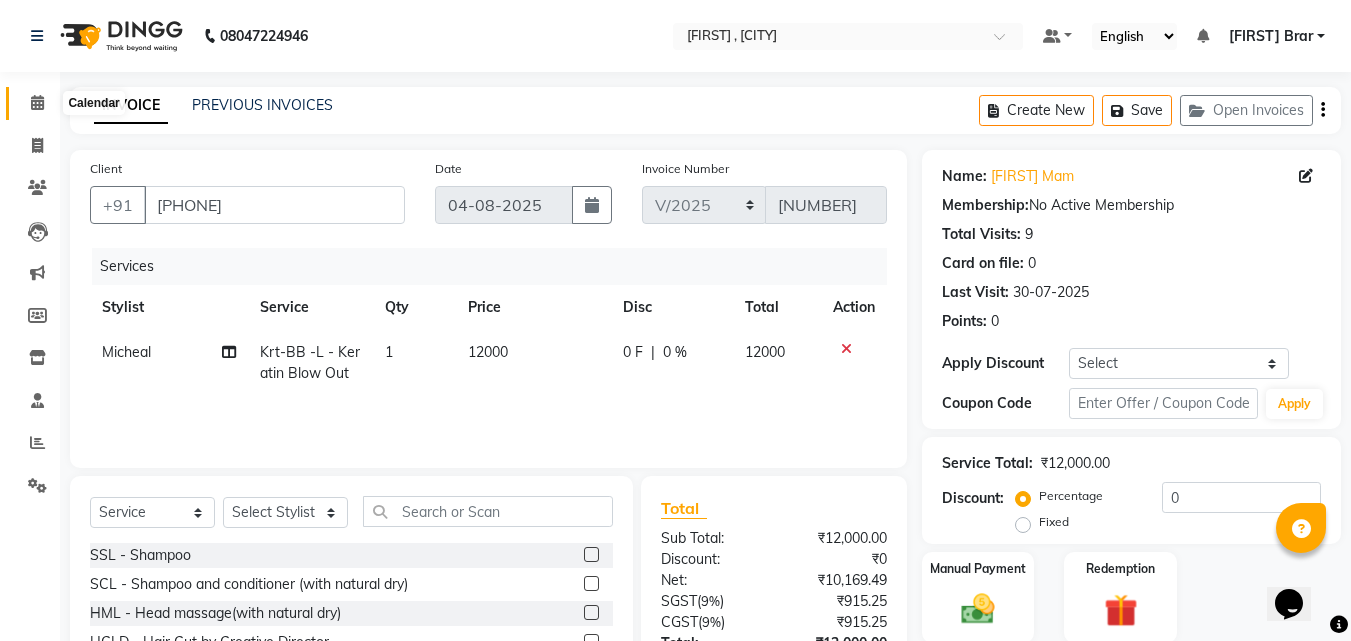 click 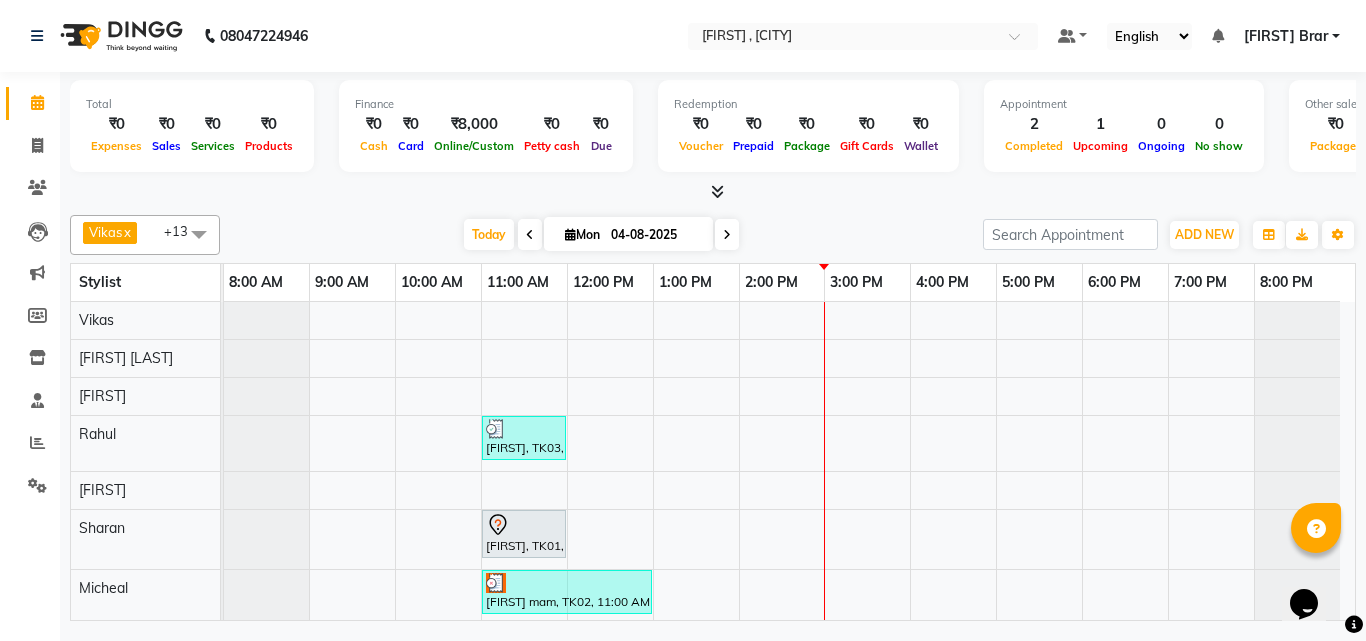 scroll, scrollTop: 85, scrollLeft: 0, axis: vertical 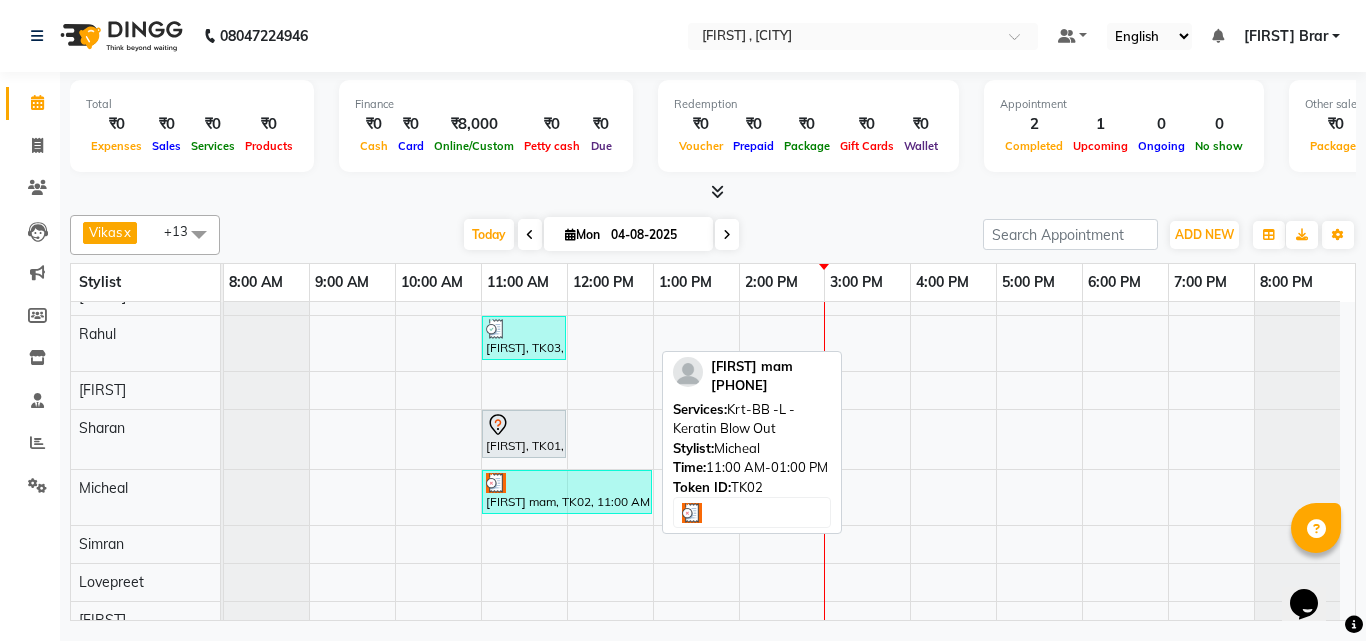 click at bounding box center [567, 483] 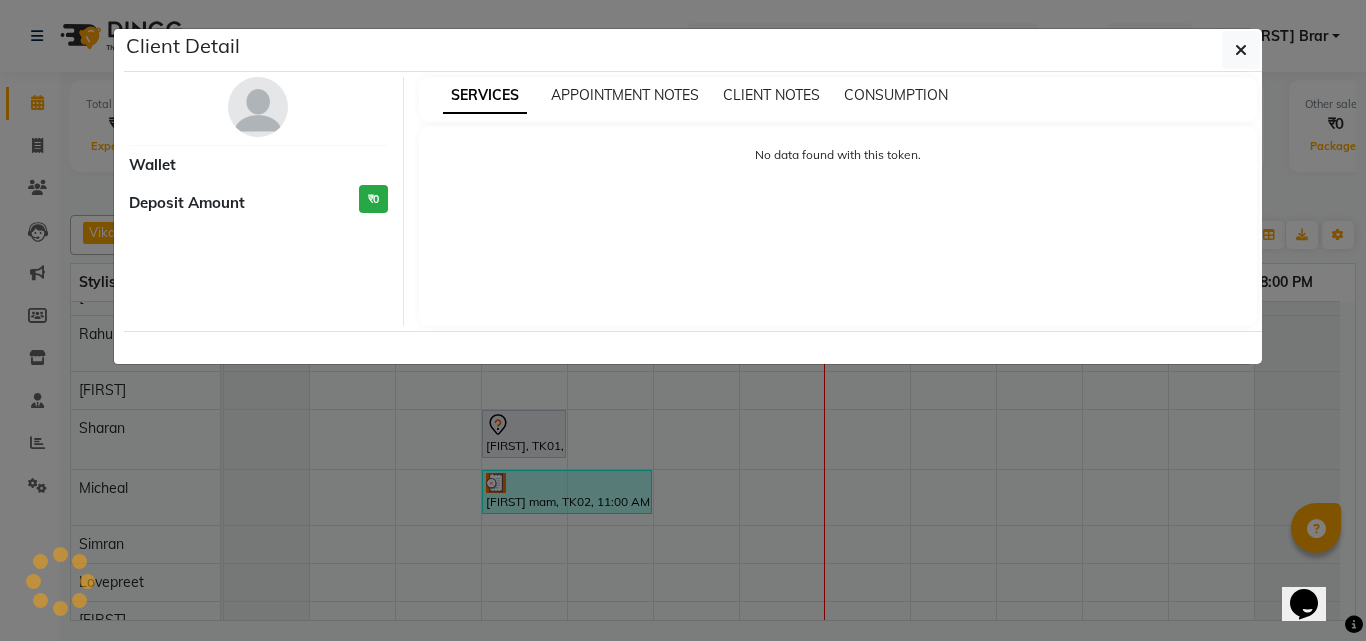 select on "3" 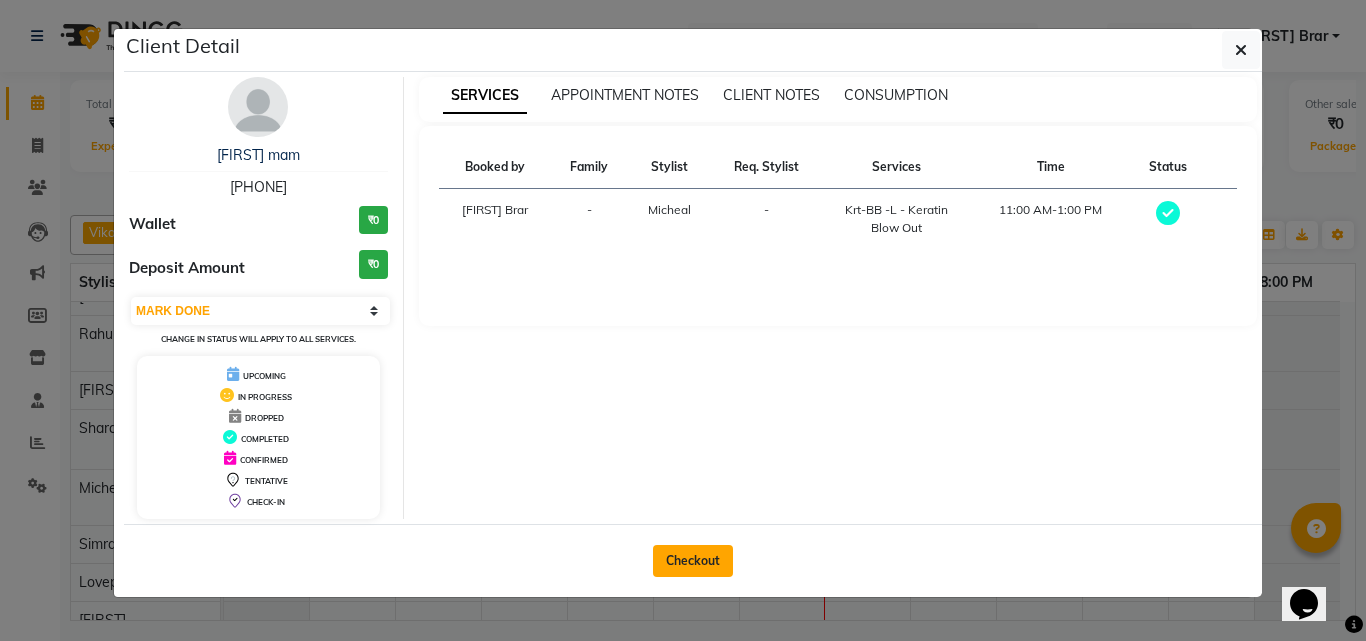 click on "Checkout" 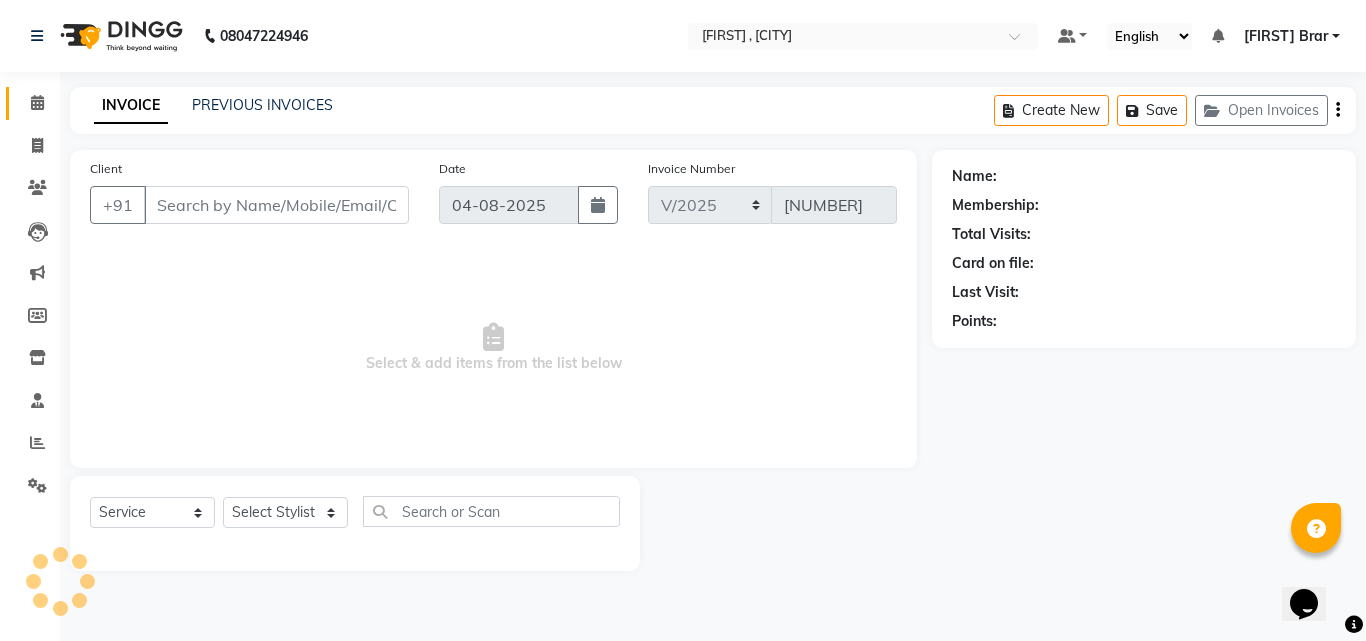 type on "[PHONE]" 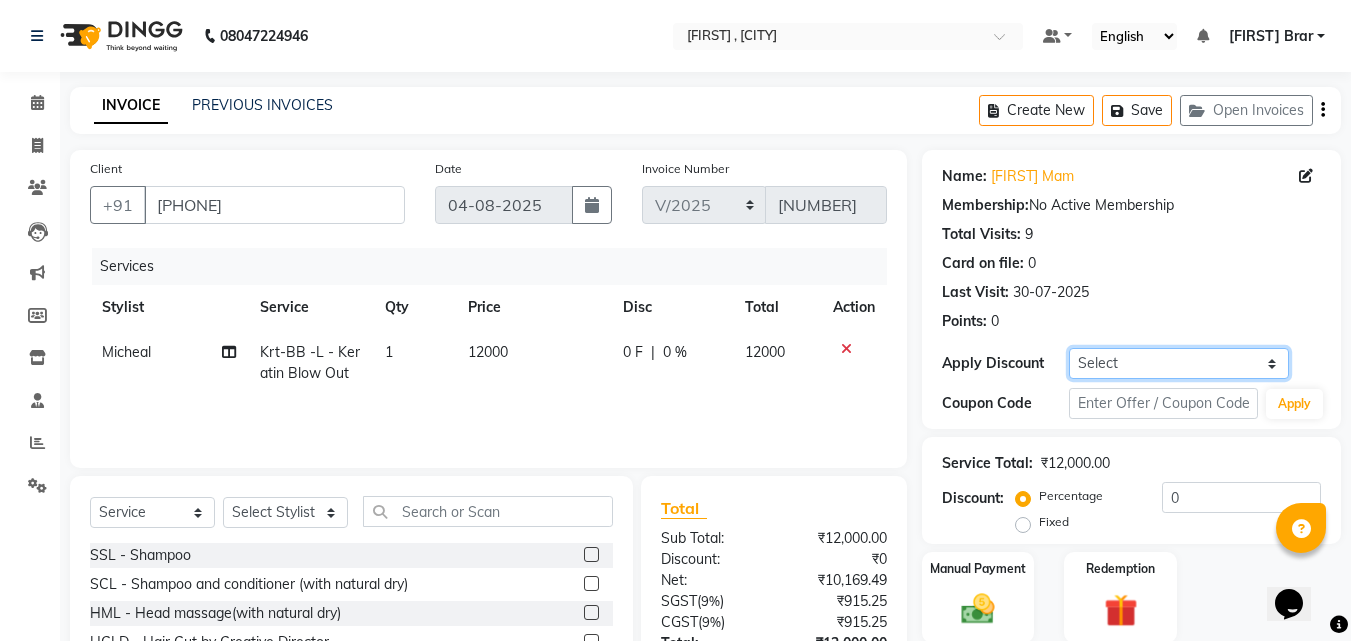 click on "Select Coupon → Wrong Job Card Coupon → Complimentary Coupon → Correction Coupon → First Wash Coupon → Free Of Cost - Foc Coupon → Staff Service Coupon → Service Not Done Coupon → Double Job Card Coupon → Pending Payment" 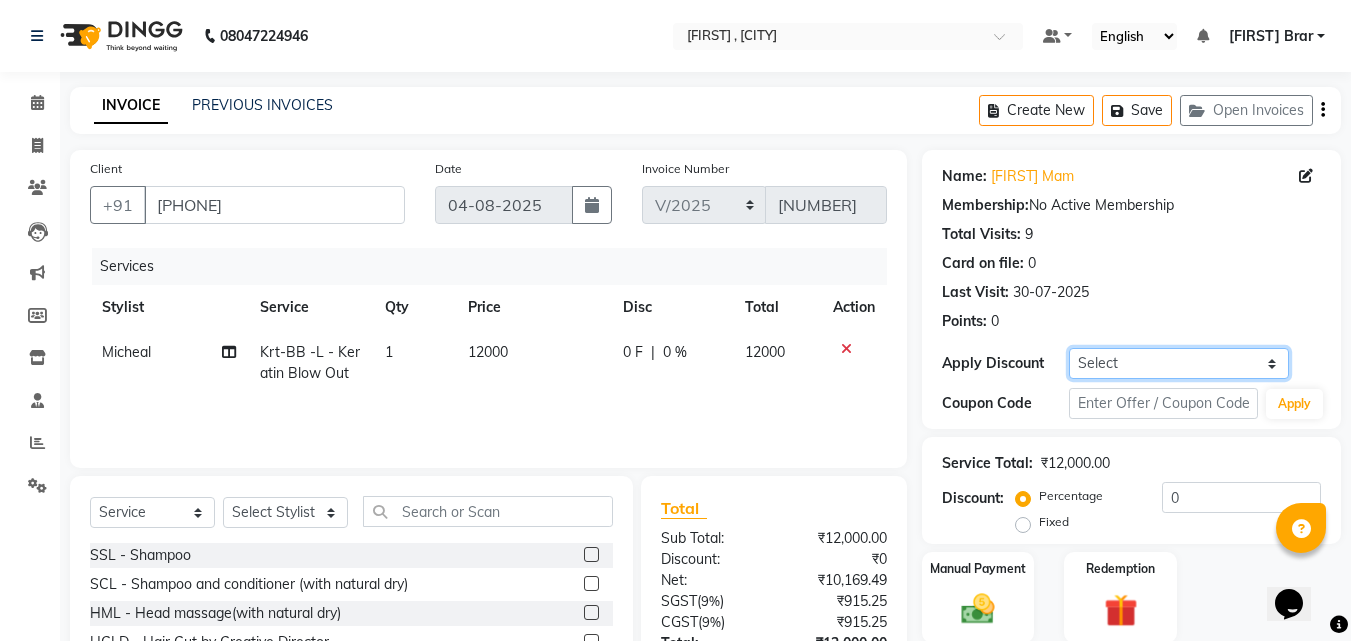 select on "2: Object" 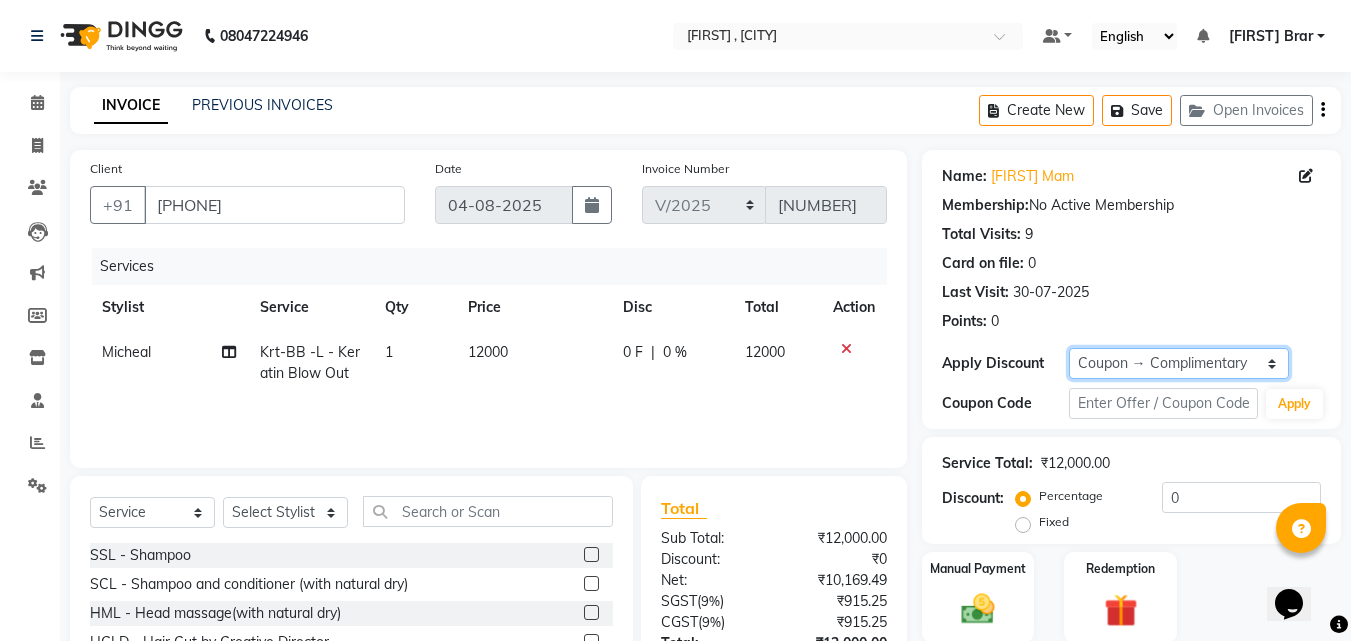 click on "Select Coupon → Wrong Job Card Coupon → Complimentary Coupon → Correction Coupon → First Wash Coupon → Free Of Cost - Foc Coupon → Staff Service Coupon → Service Not Done Coupon → Double Job Card Coupon → Pending Payment" 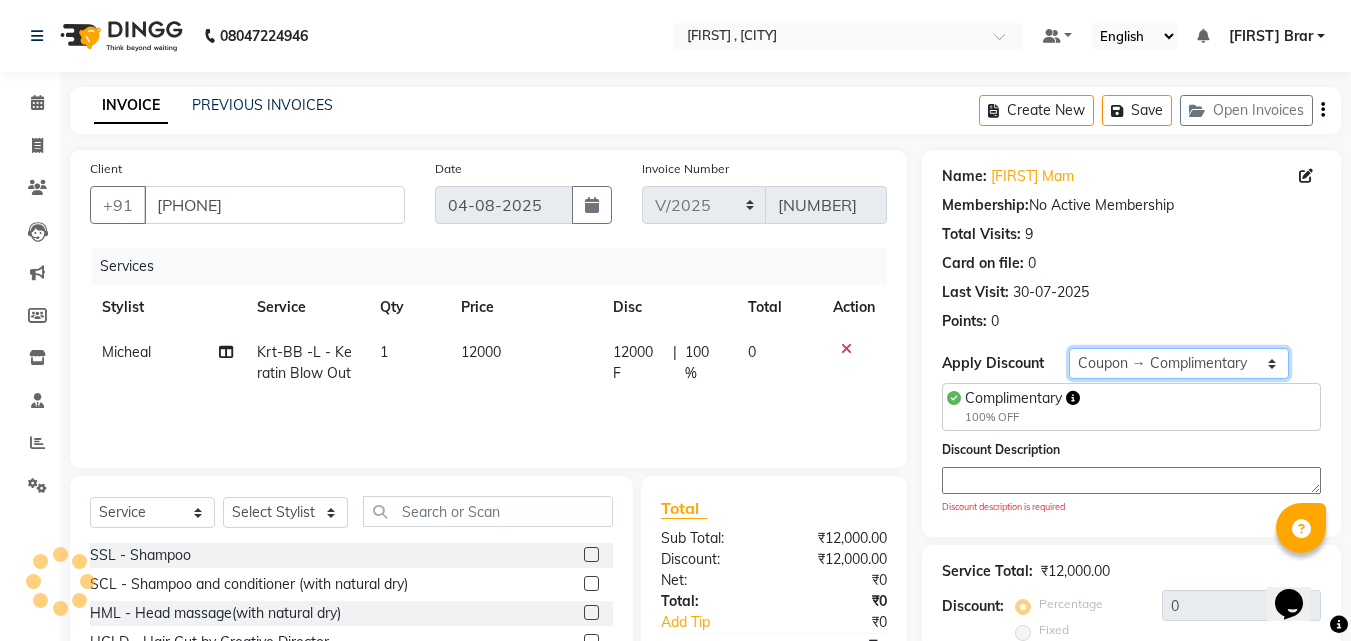 type on "100" 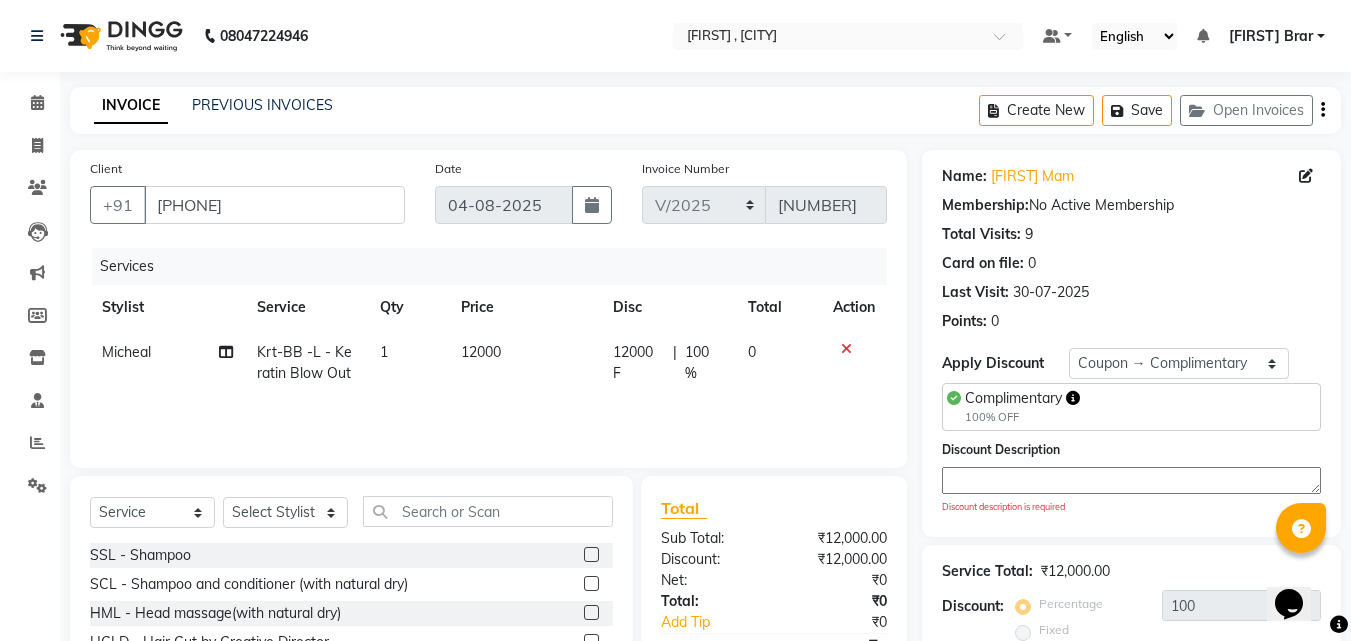 click 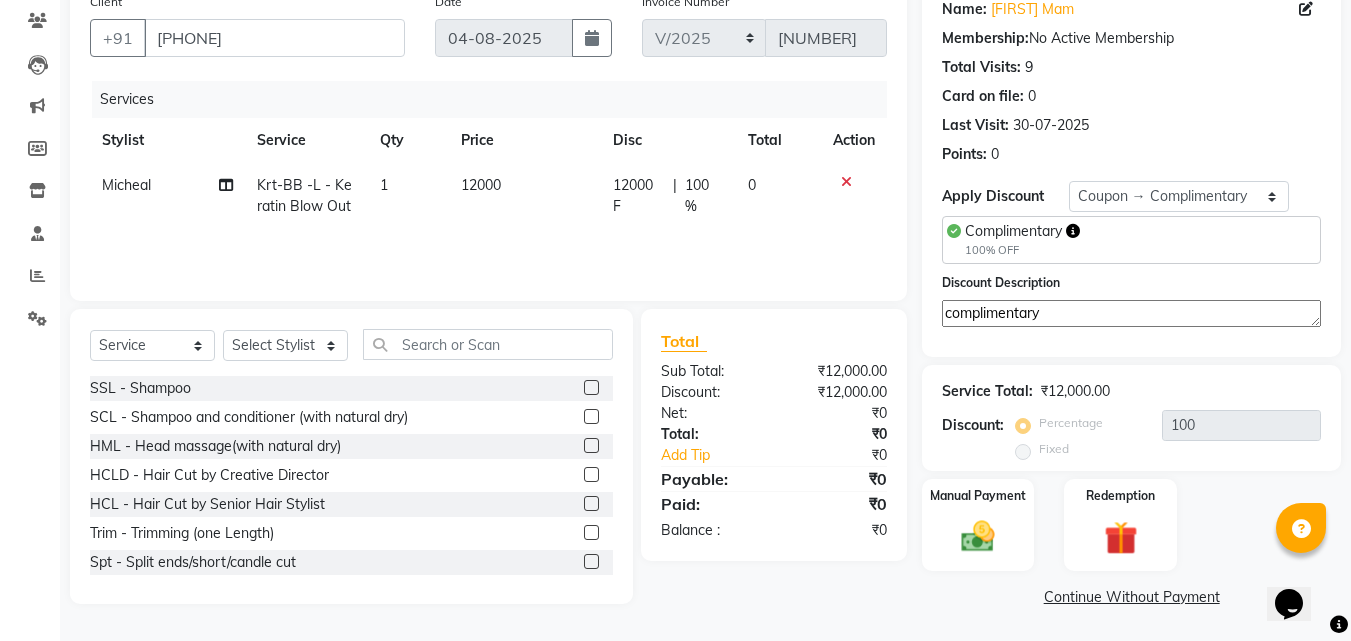 scroll, scrollTop: 168, scrollLeft: 0, axis: vertical 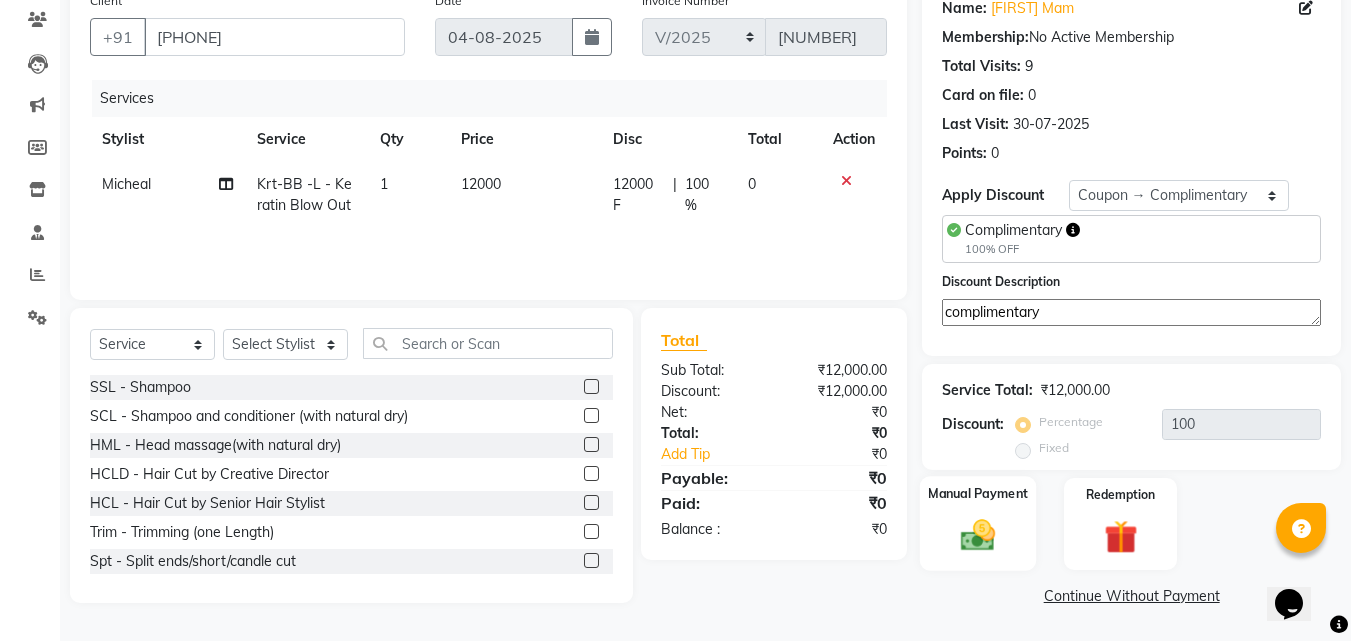 type on "complimentary" 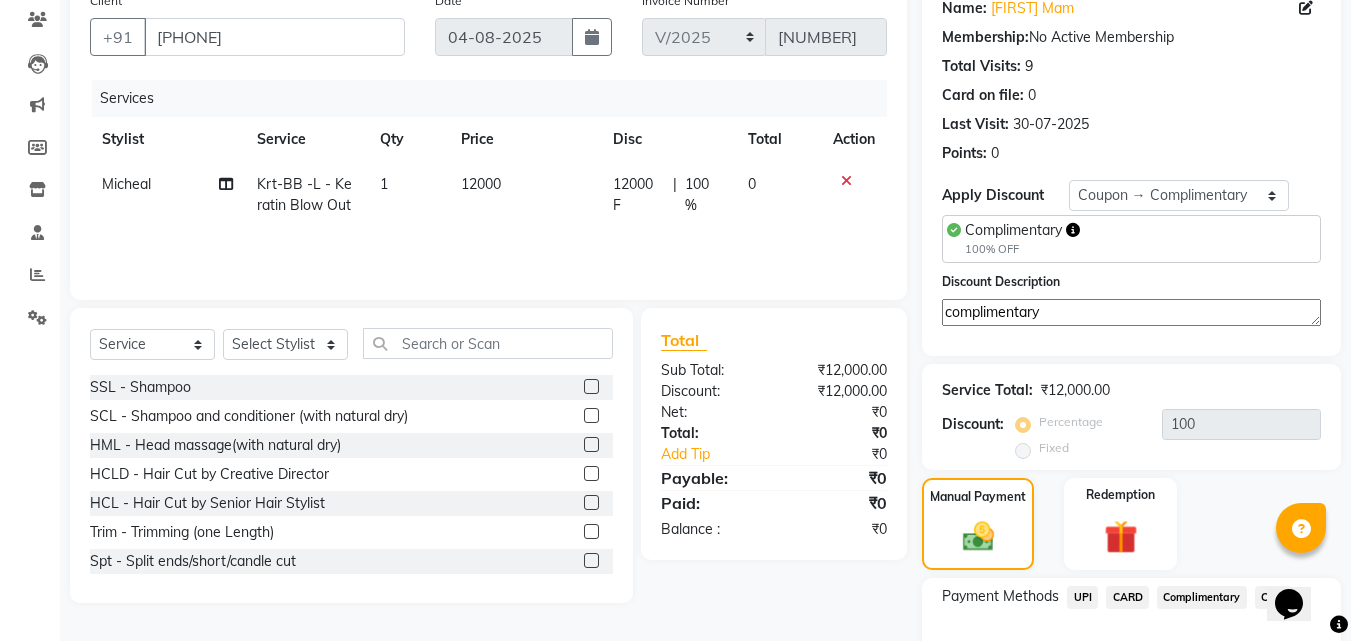 click on "Complimentary" 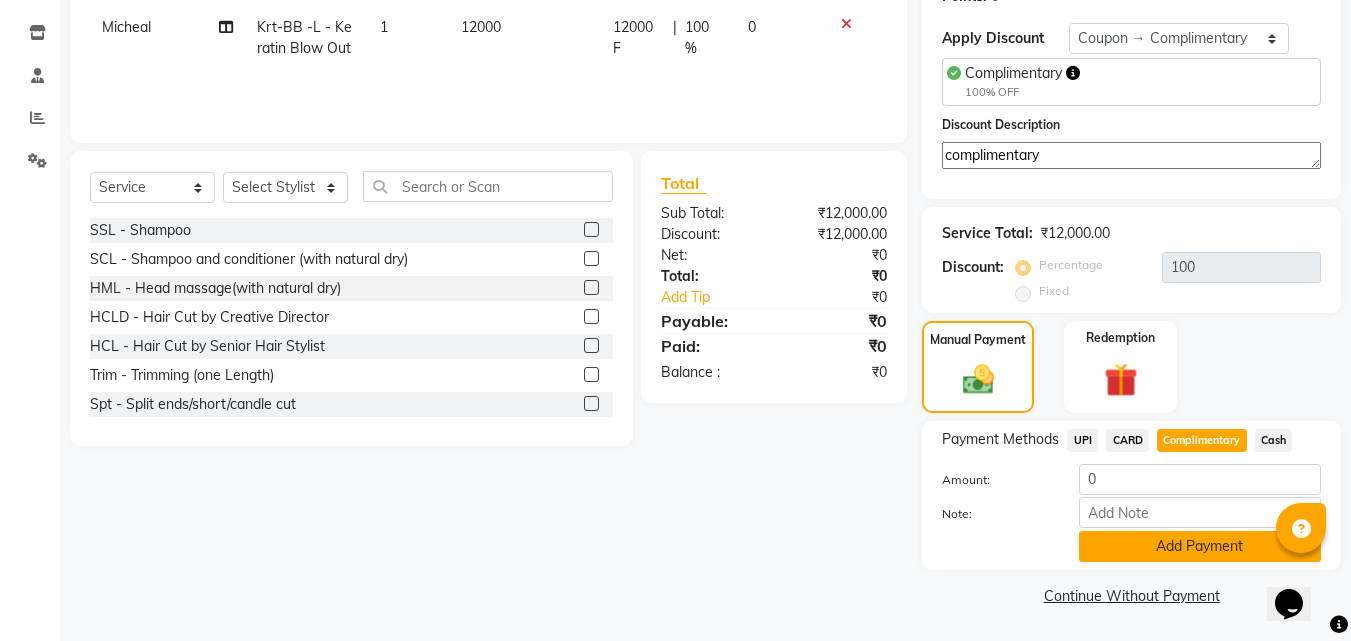 click on "Add Payment" 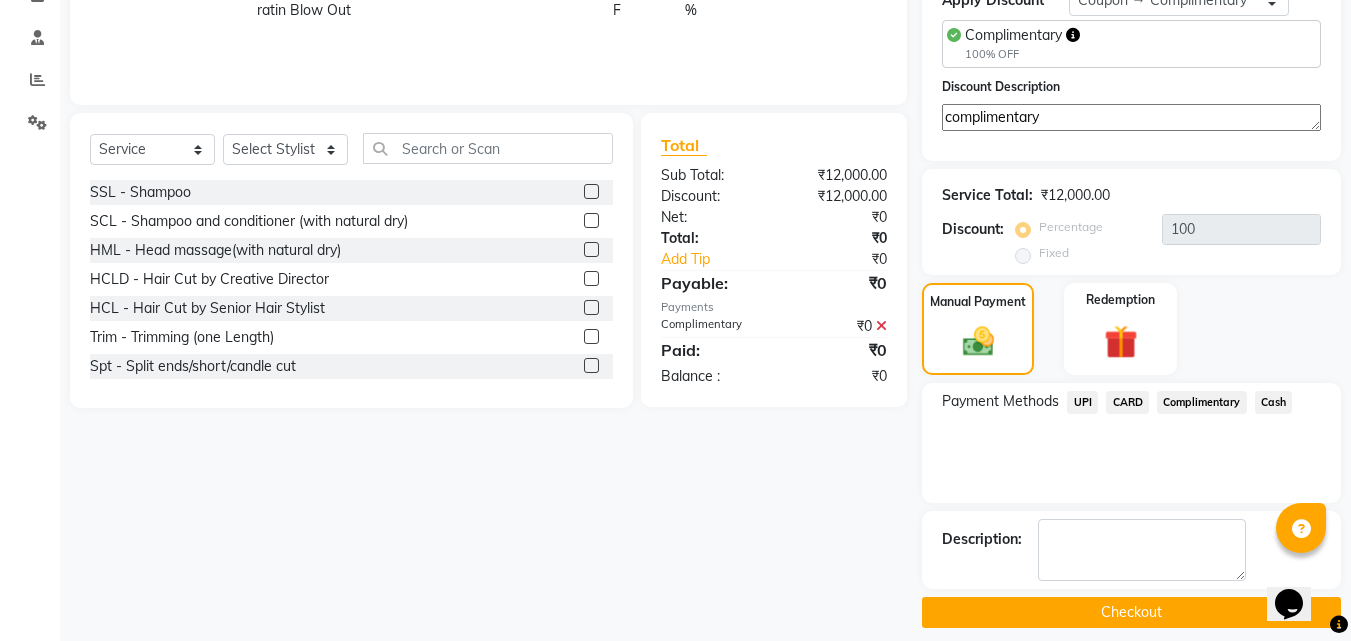 scroll, scrollTop: 380, scrollLeft: 0, axis: vertical 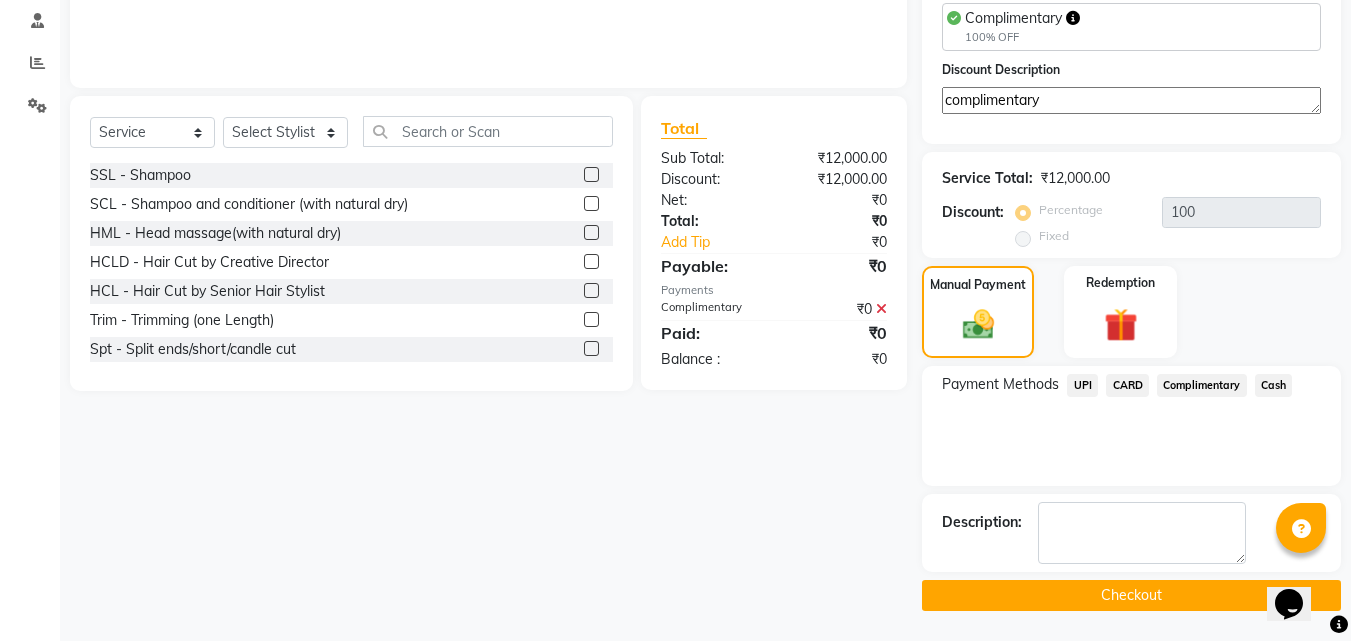 click on "Checkout" 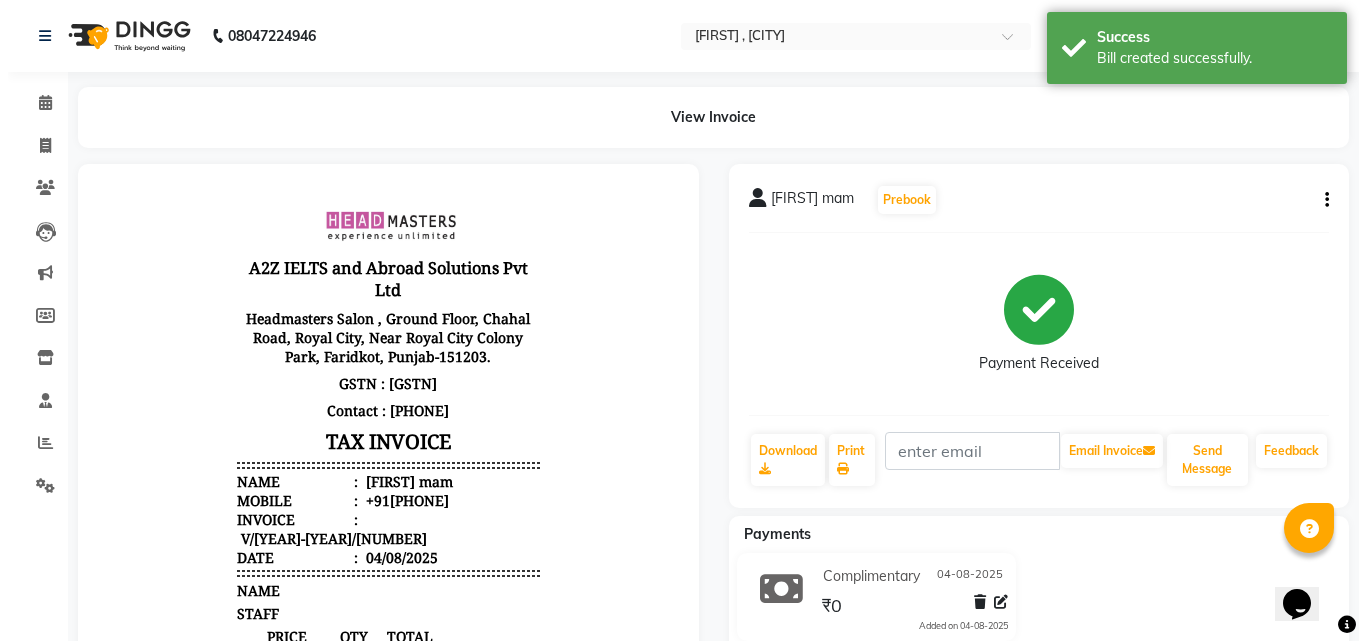 scroll, scrollTop: 0, scrollLeft: 0, axis: both 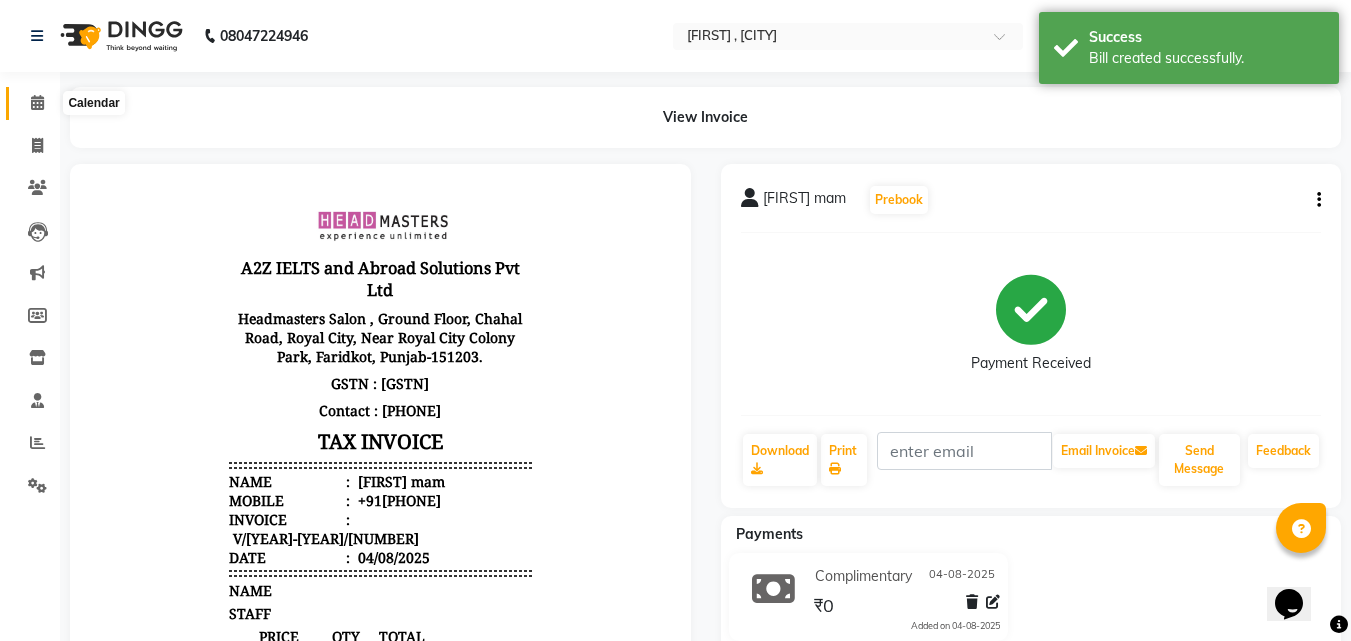 click 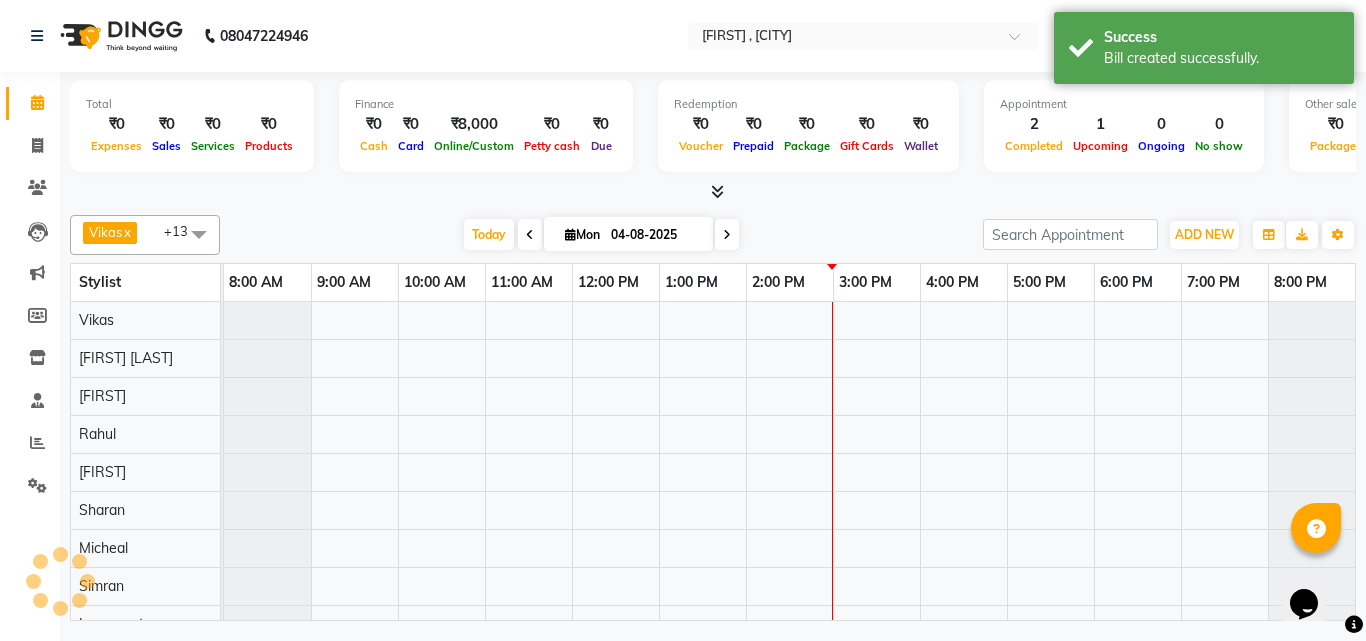 scroll, scrollTop: 2, scrollLeft: 0, axis: vertical 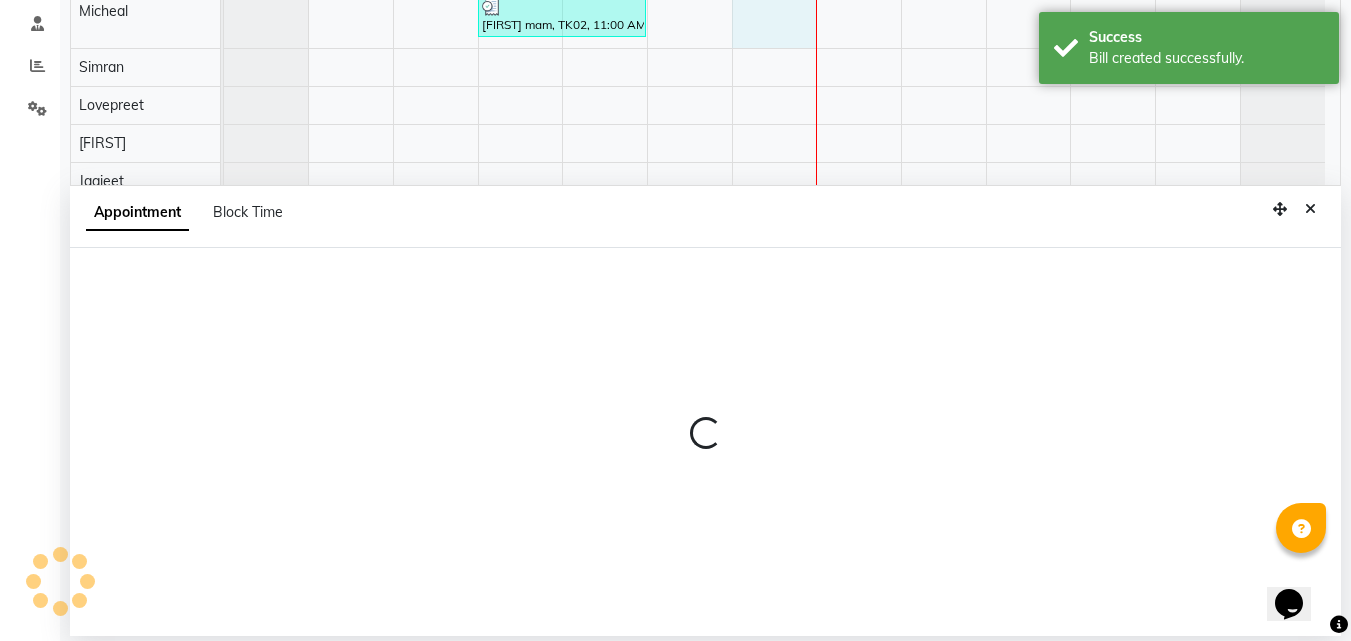 select on "[NUMBER]" 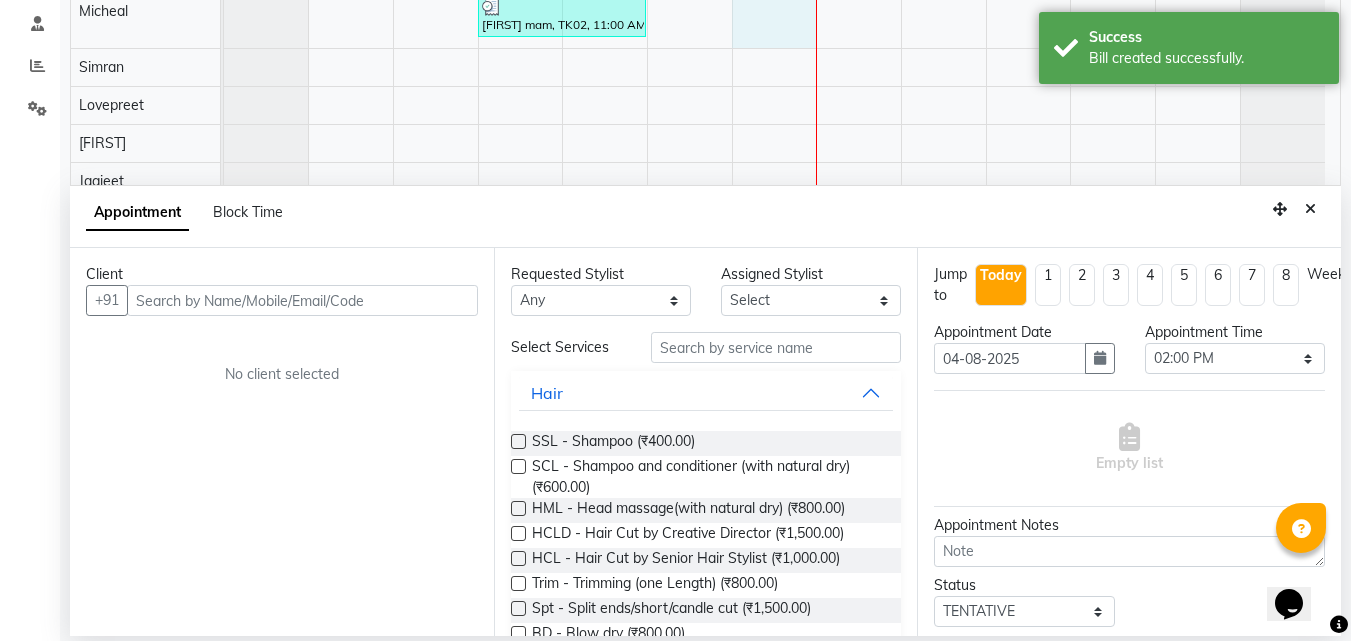click at bounding box center (302, 300) 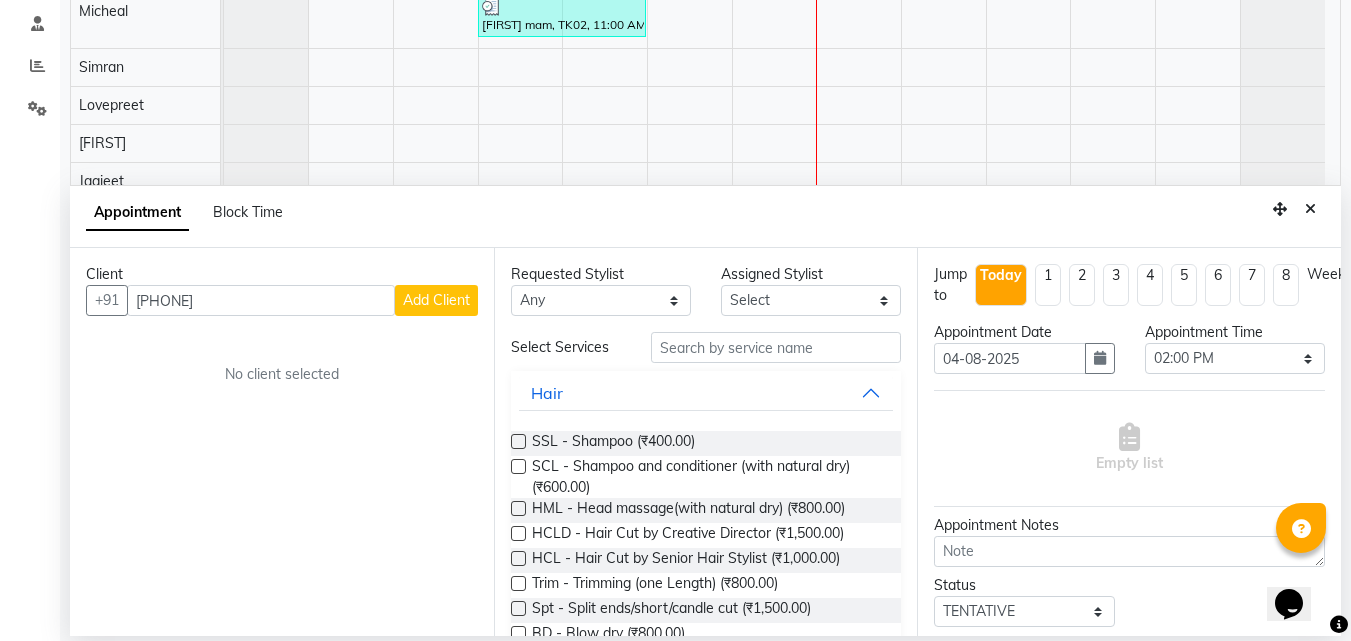 type on "[PHONE]" 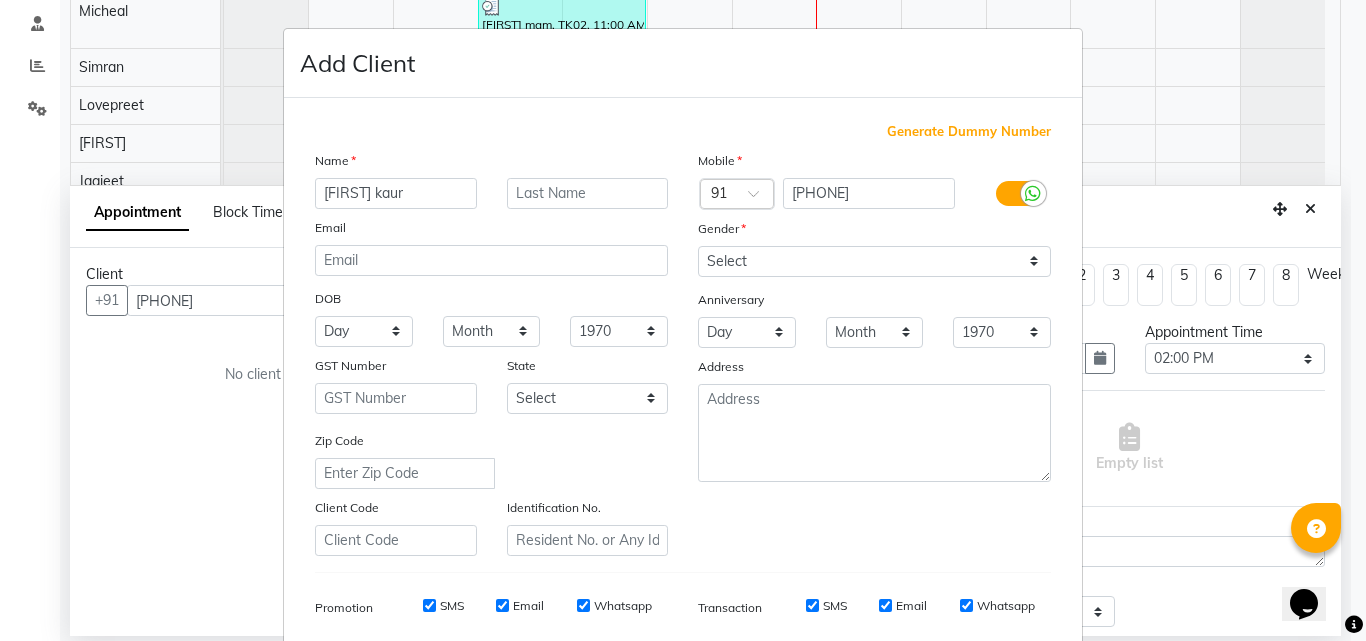 type on "[FIRST] kaur" 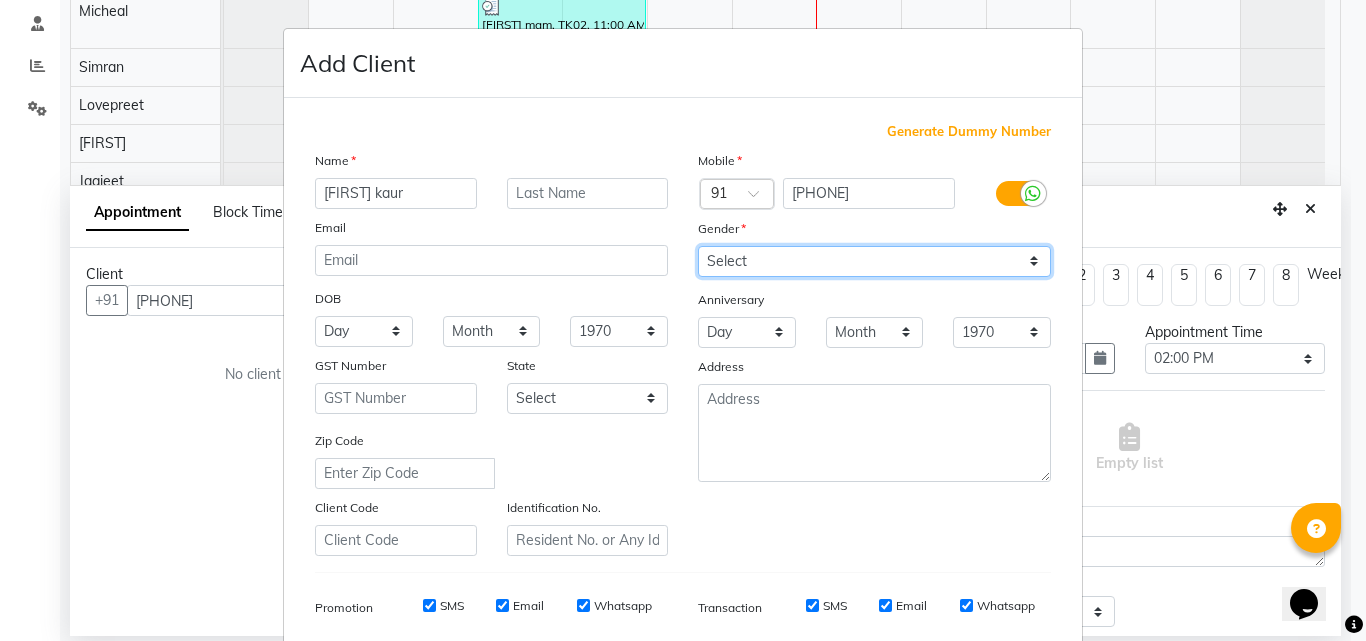 click on "Select Male Female Other Prefer Not To Say" at bounding box center (874, 261) 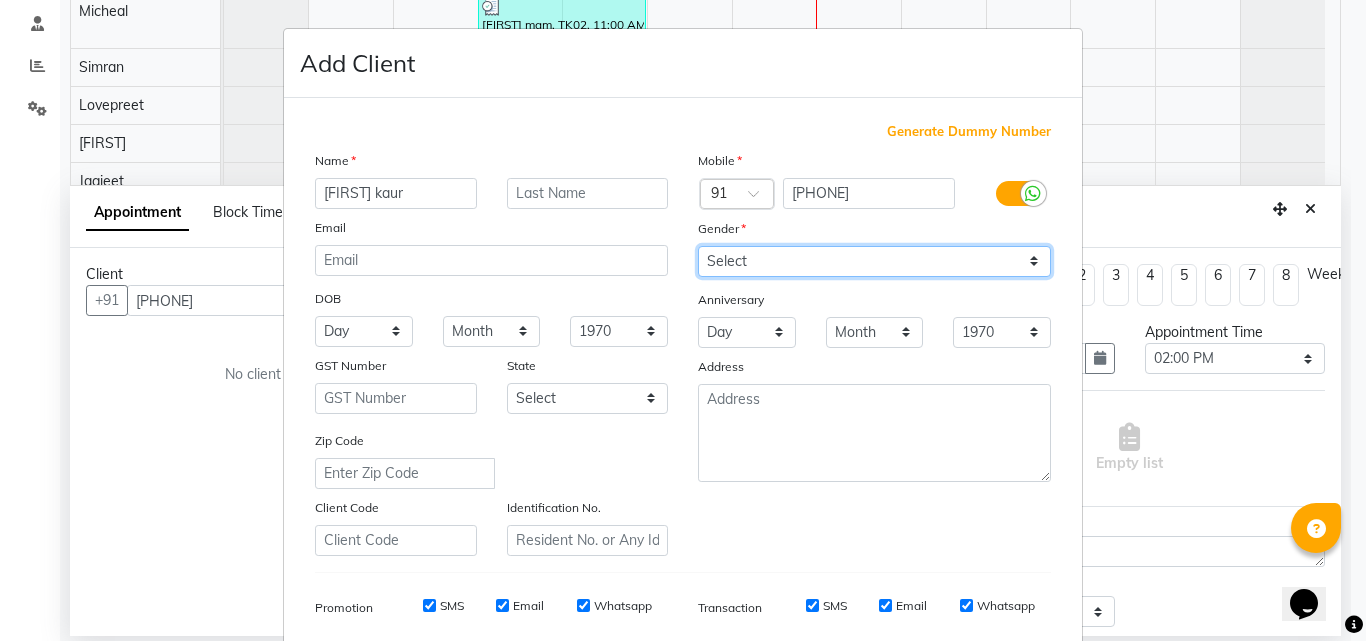 select on "female" 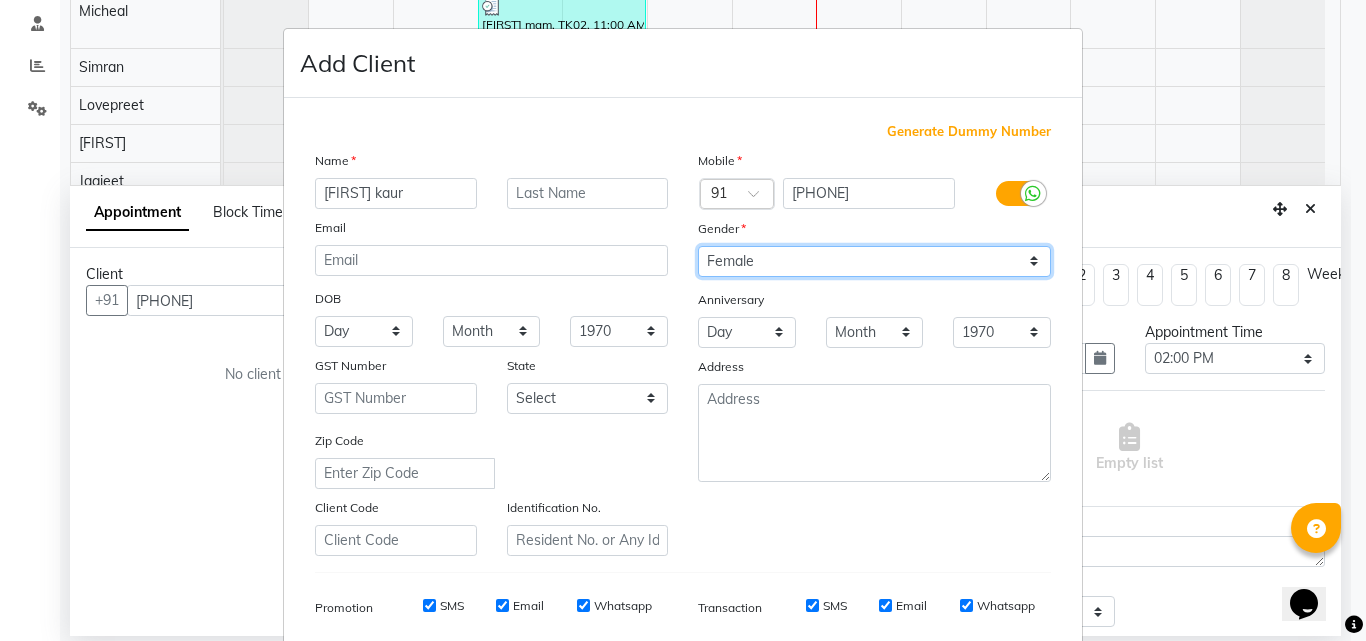 click on "Select Male Female Other Prefer Not To Say" at bounding box center (874, 261) 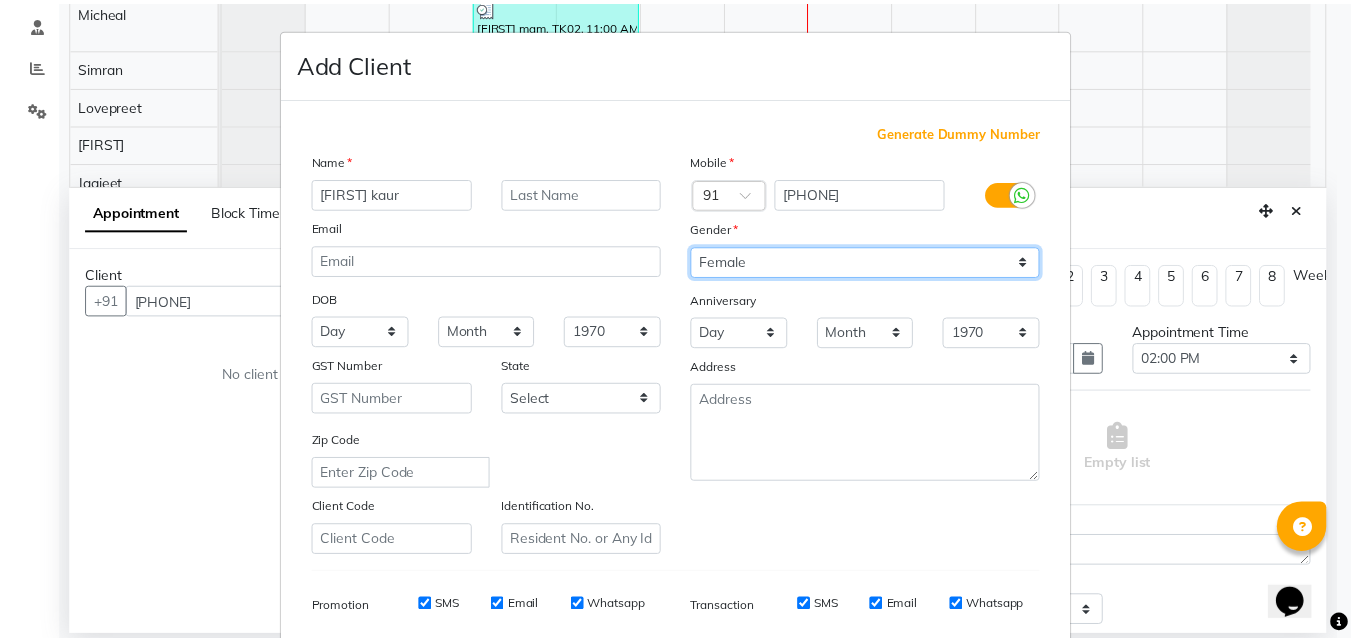 scroll, scrollTop: 282, scrollLeft: 0, axis: vertical 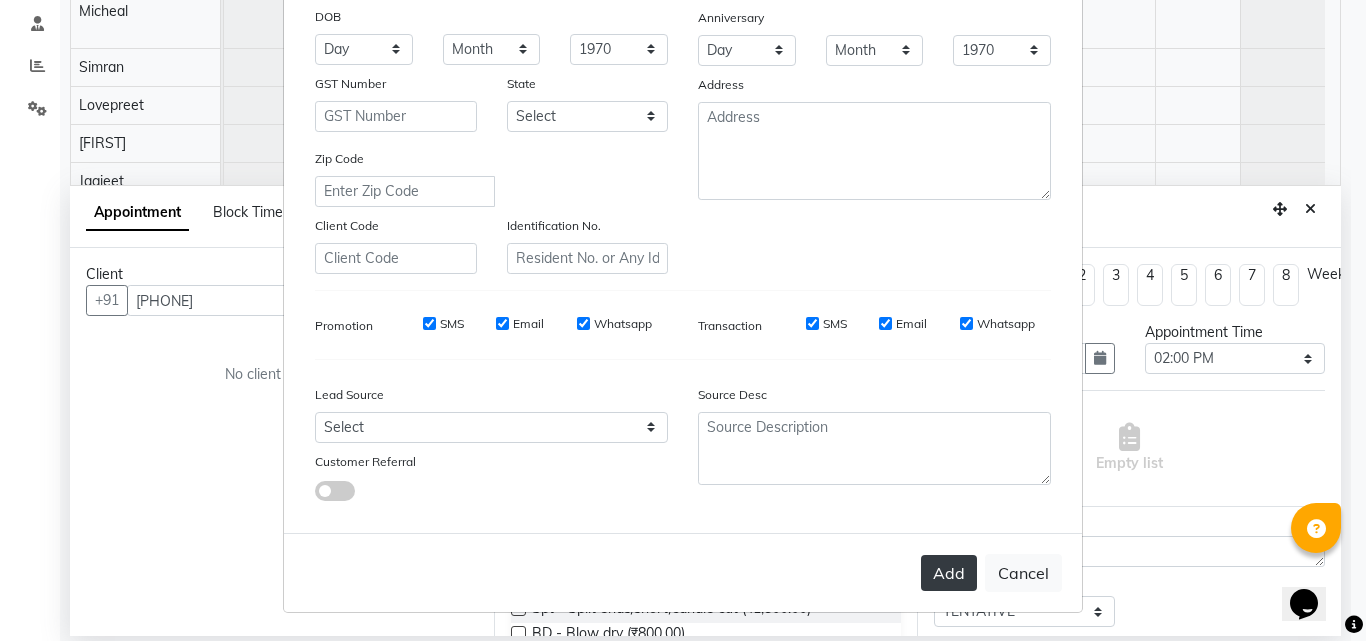 click on "Add" at bounding box center (949, 573) 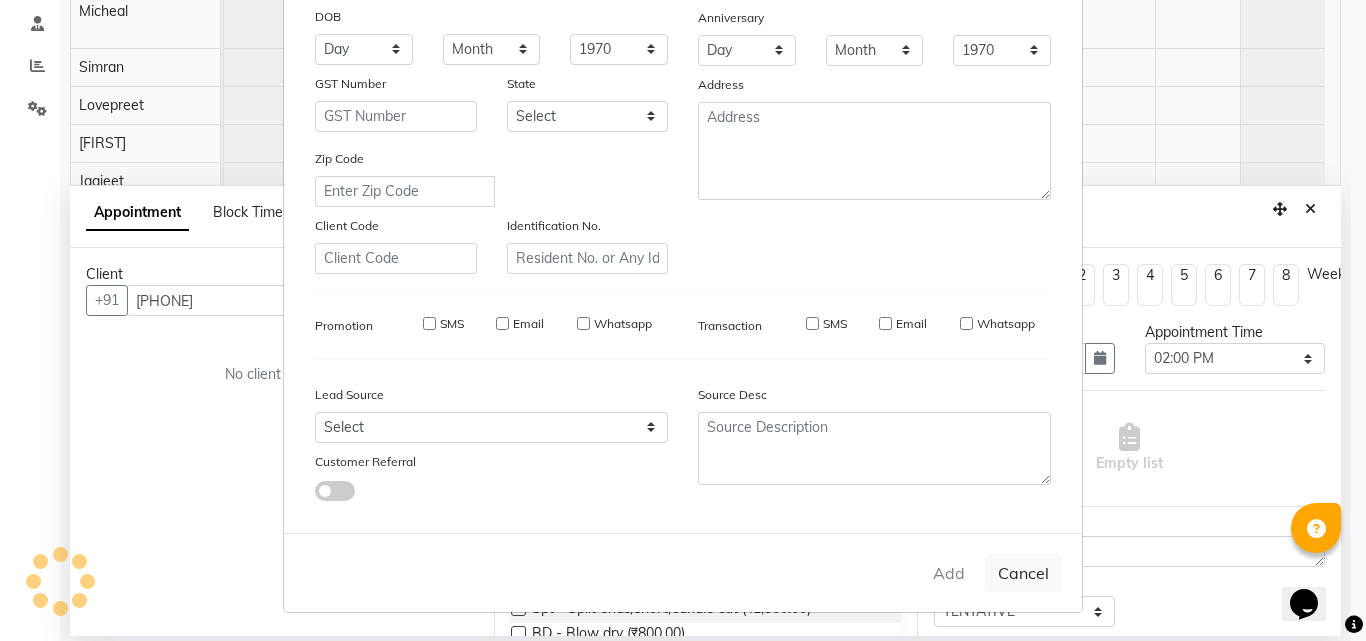 type 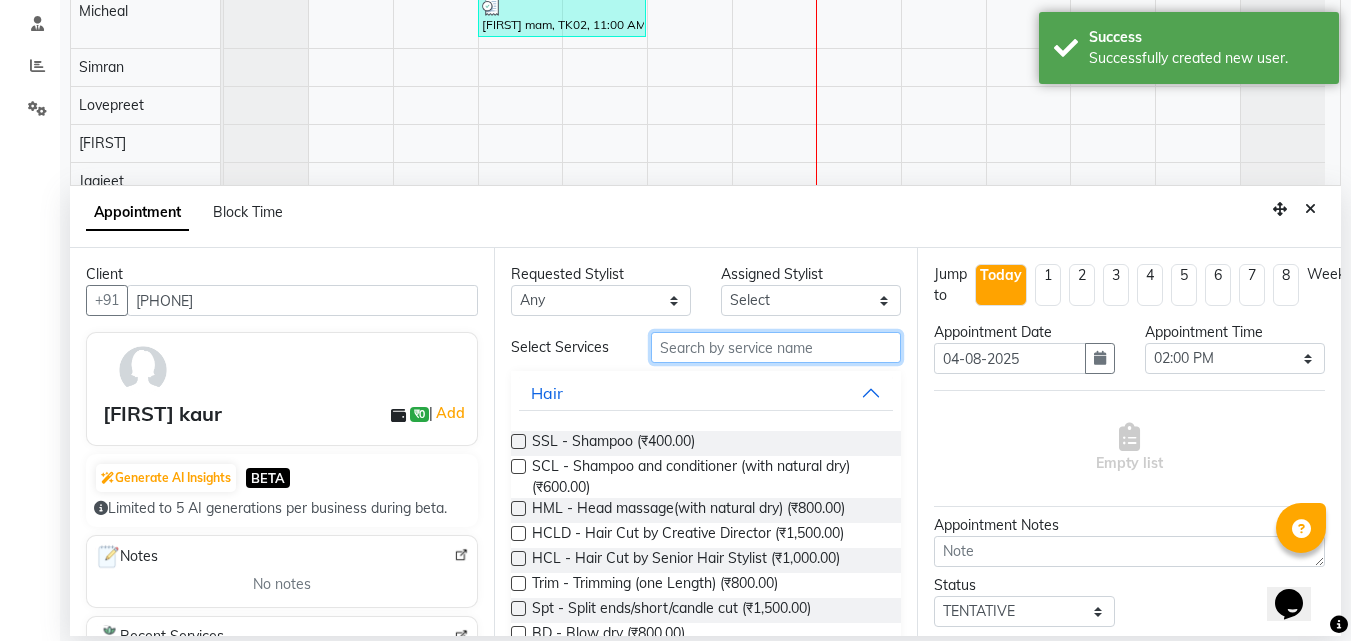 click at bounding box center [776, 347] 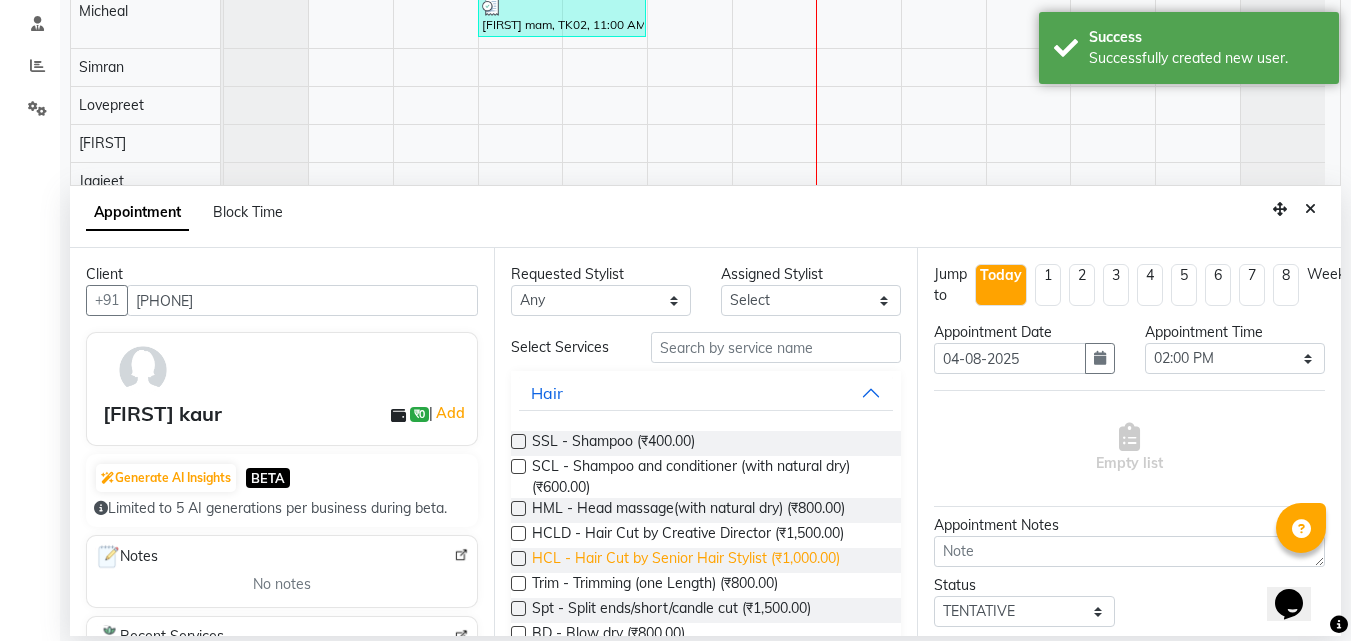 click on "HCL - Hair Cut by Senior Hair Stylist (₹1,000.00)" at bounding box center [686, 560] 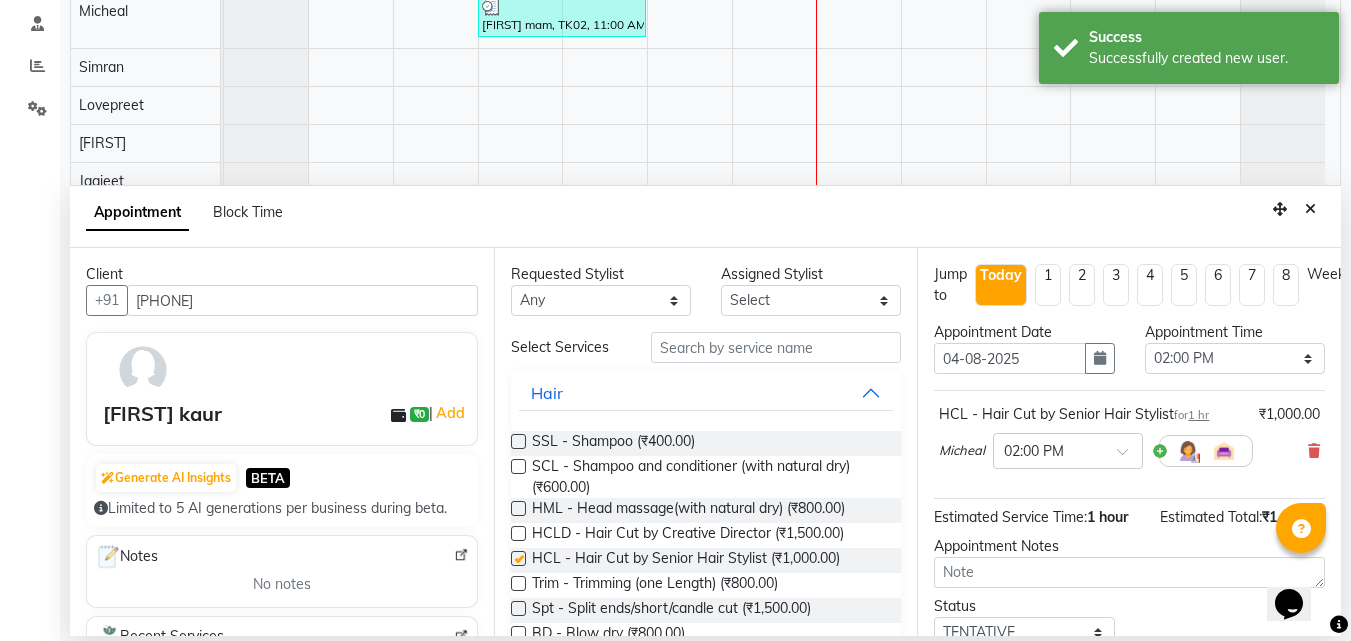 checkbox on "false" 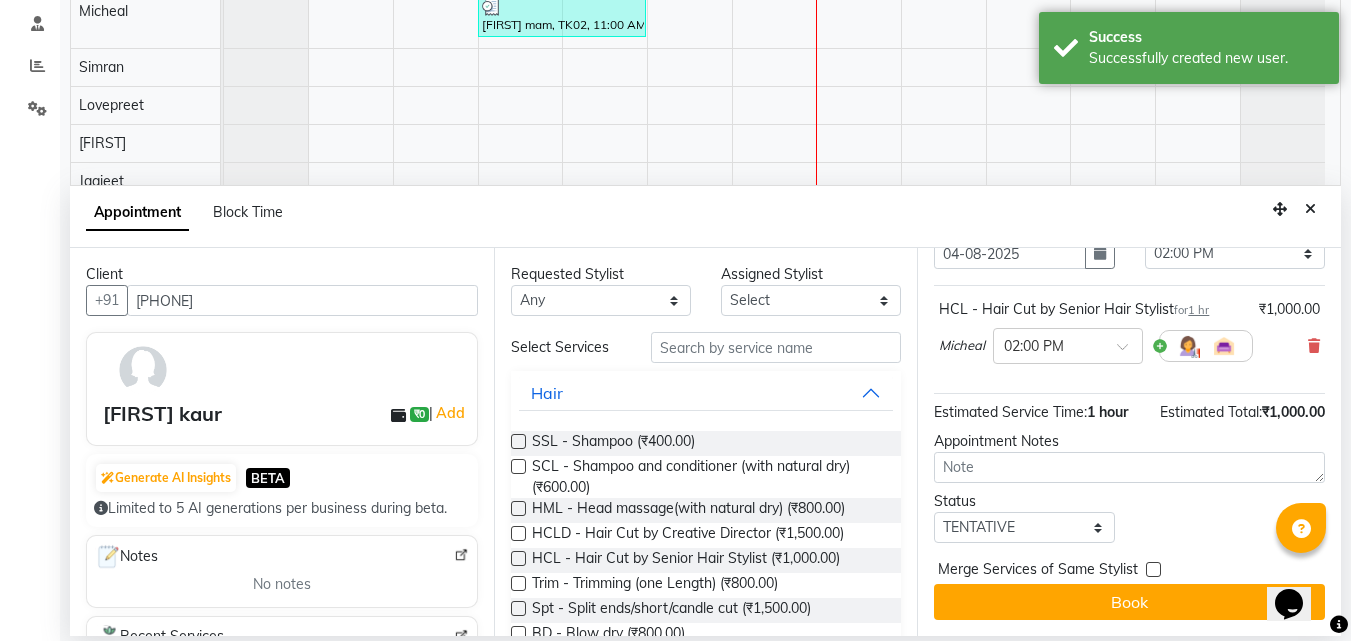 scroll, scrollTop: 120, scrollLeft: 0, axis: vertical 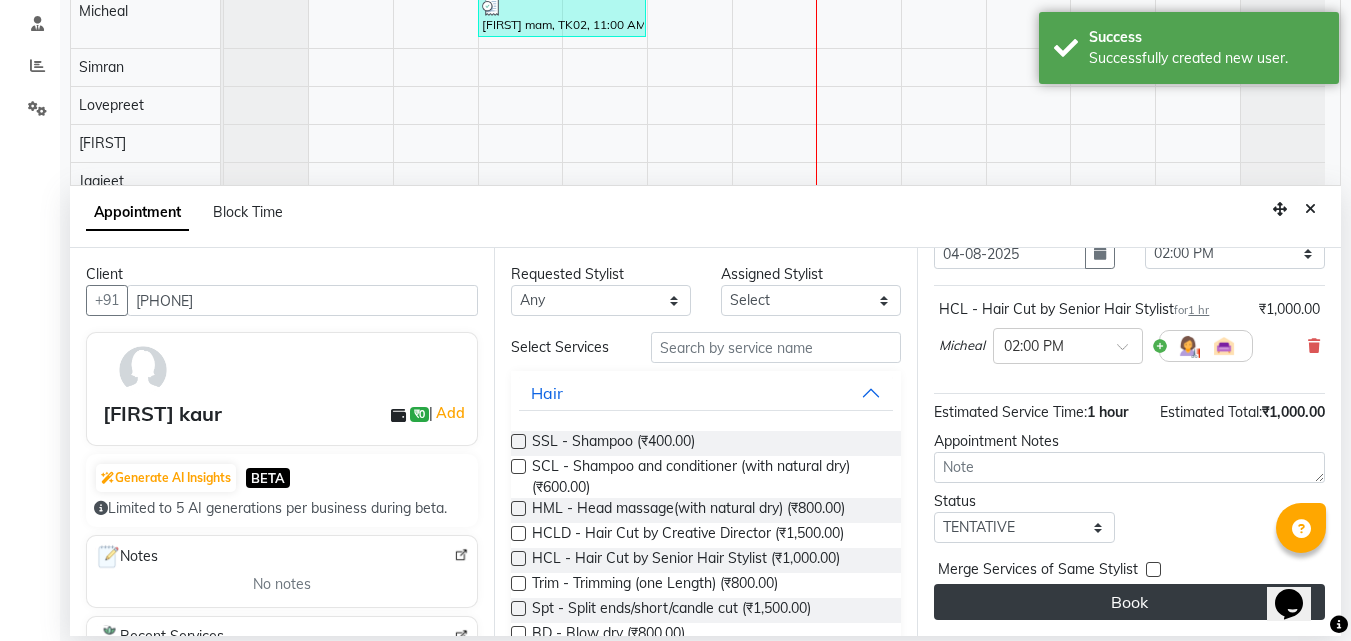 click on "Book" at bounding box center (1129, 602) 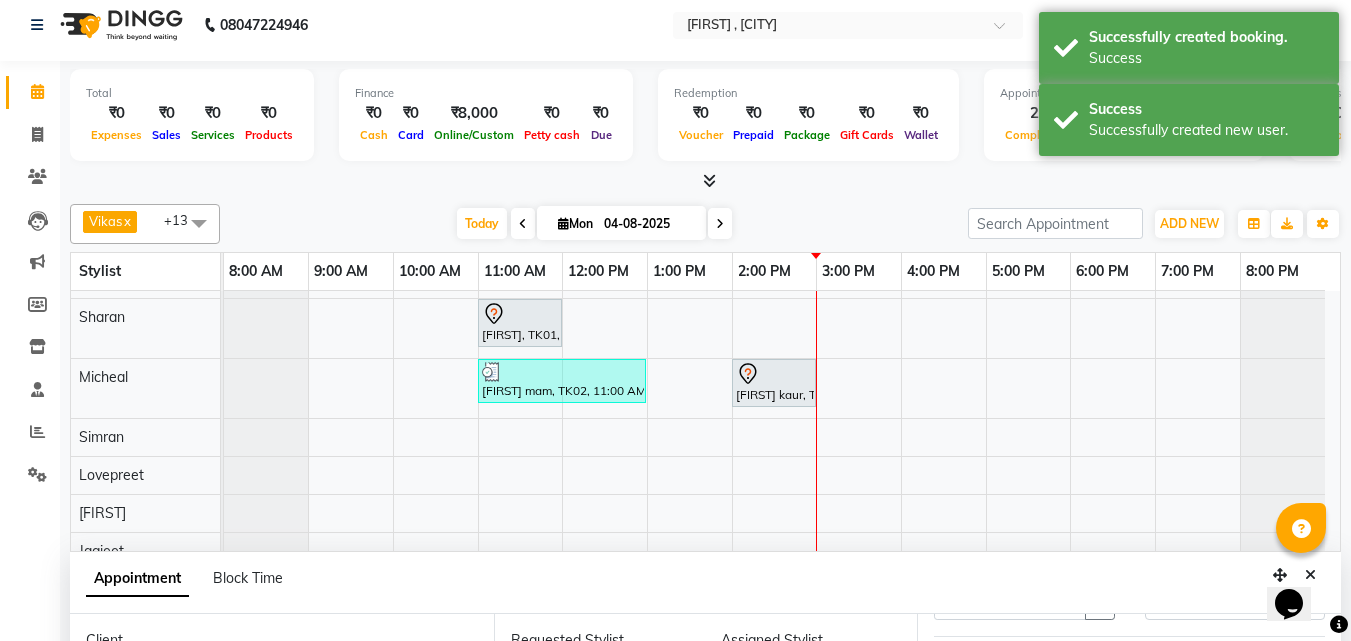 scroll, scrollTop: 0, scrollLeft: 0, axis: both 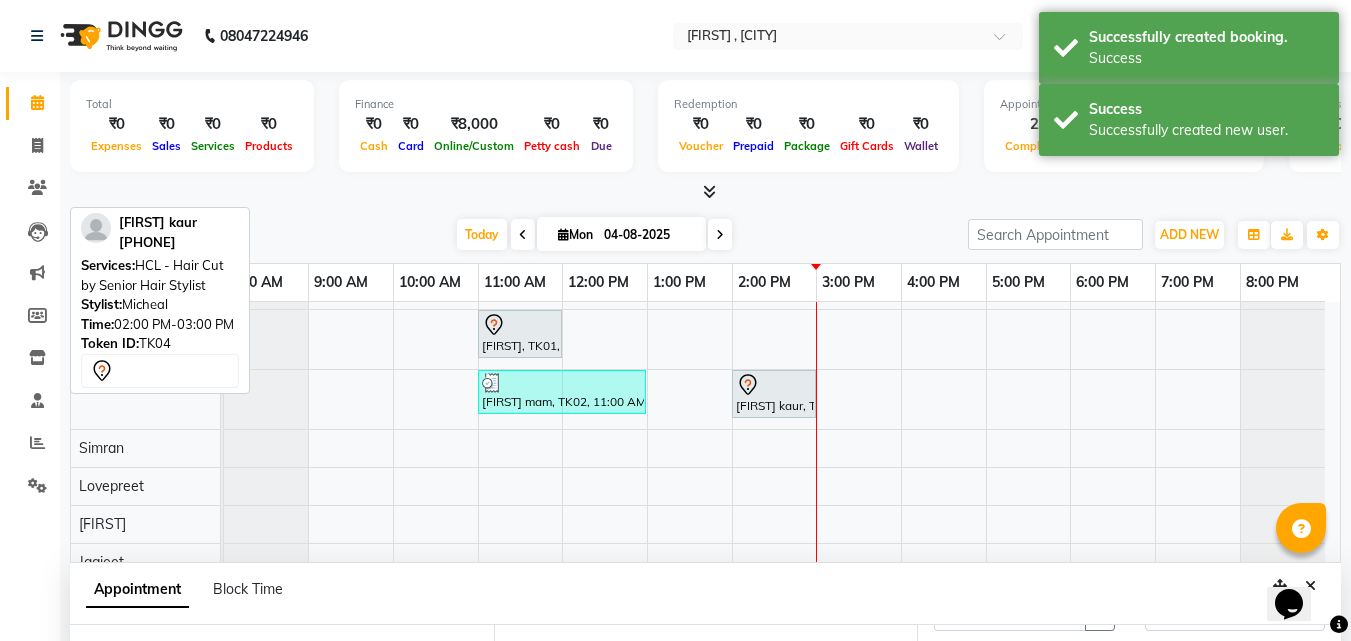 click on "[FIRST] kaur, TK04, 02:00 PM-03:00 PM, HCL - Hair Cut by Senior Hair Stylist" at bounding box center [774, 394] 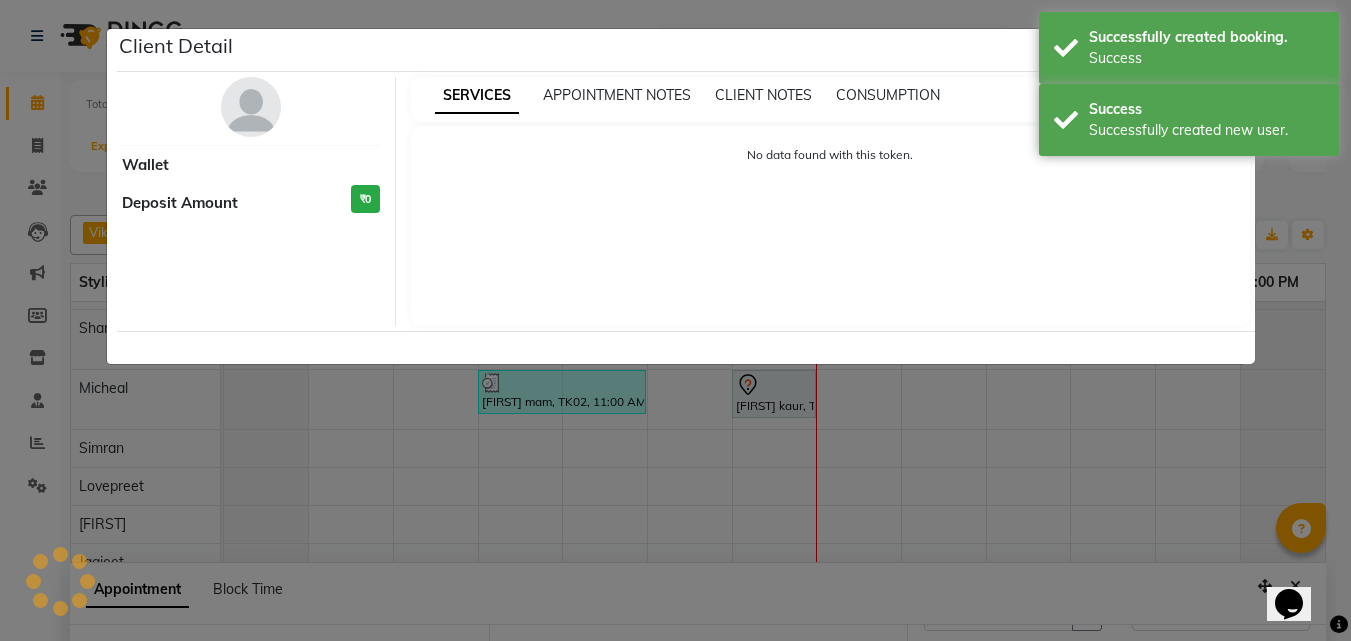 select on "7" 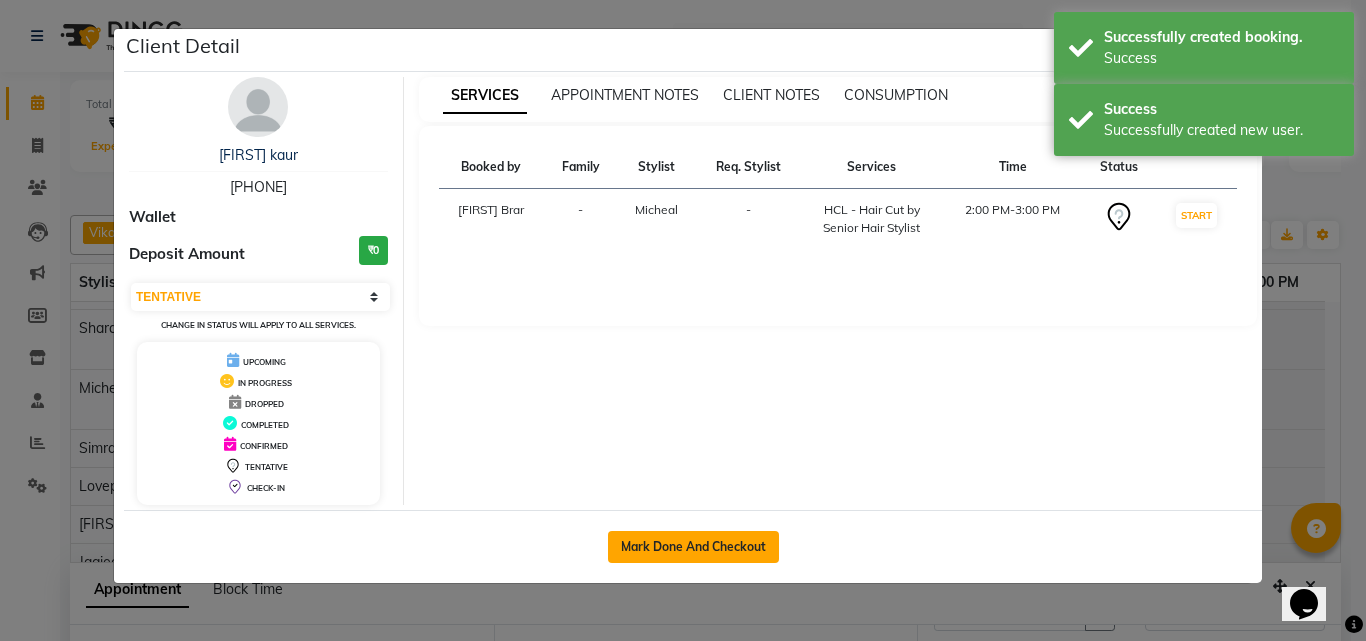 click on "Mark Done And Checkout" 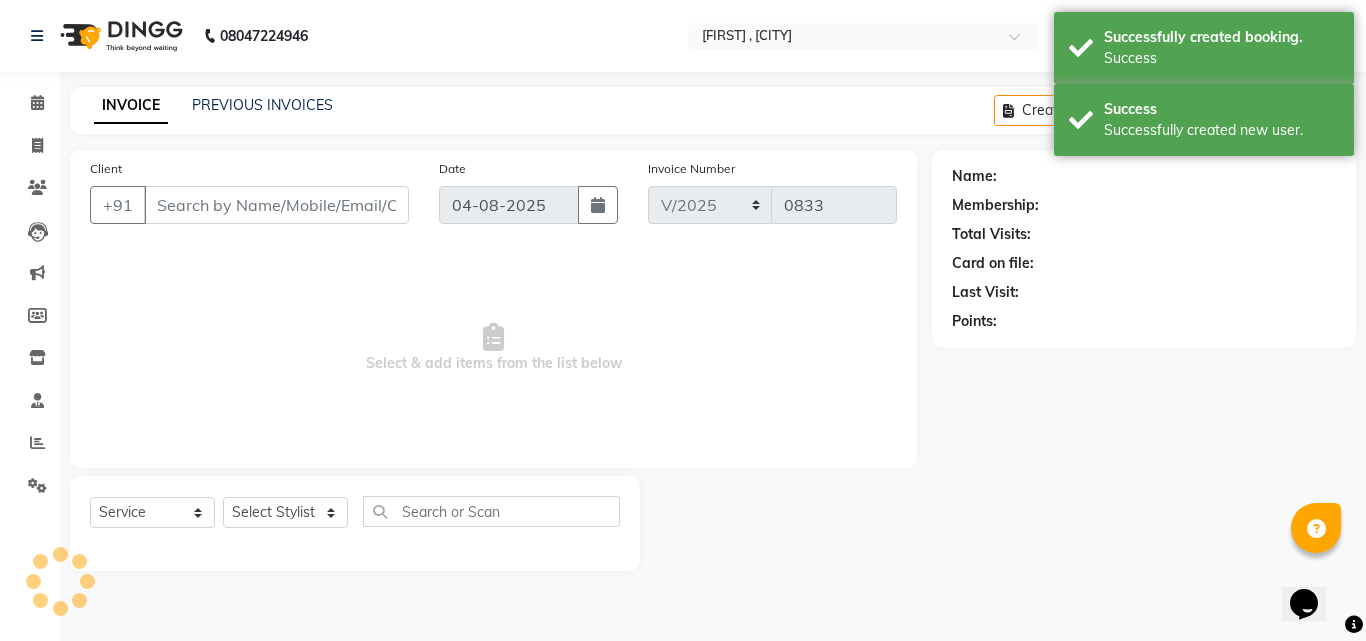 type on "[PHONE]" 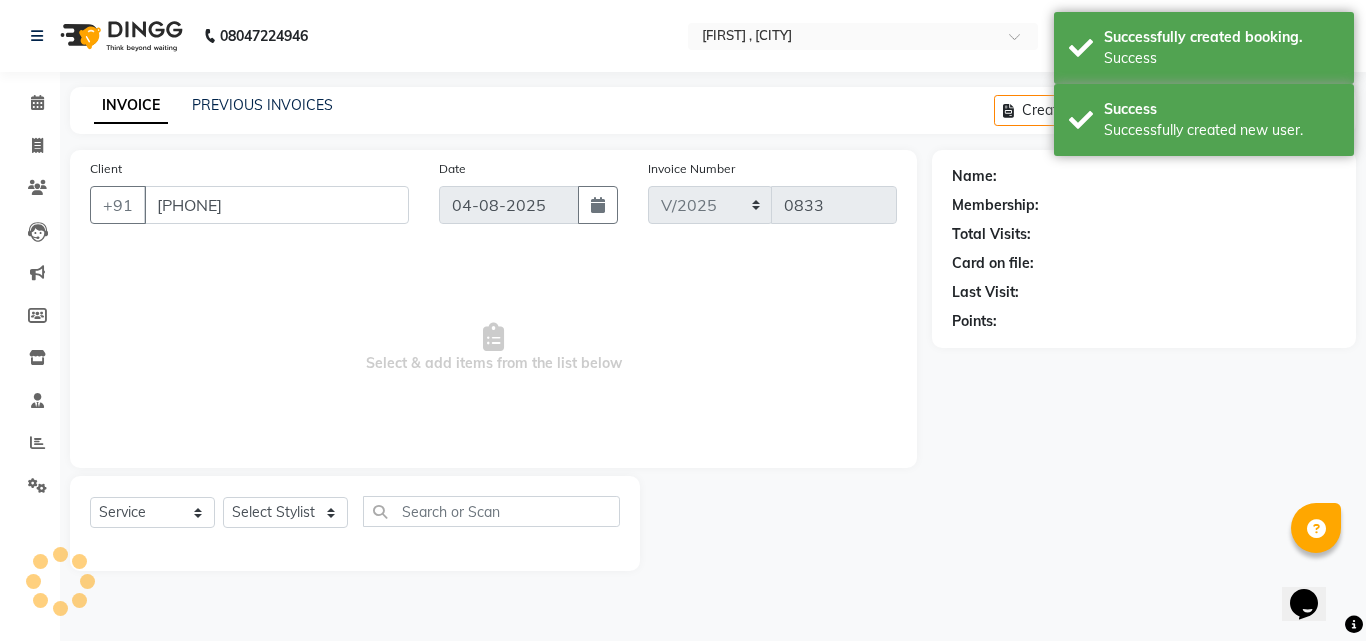select on "[NUMBER]" 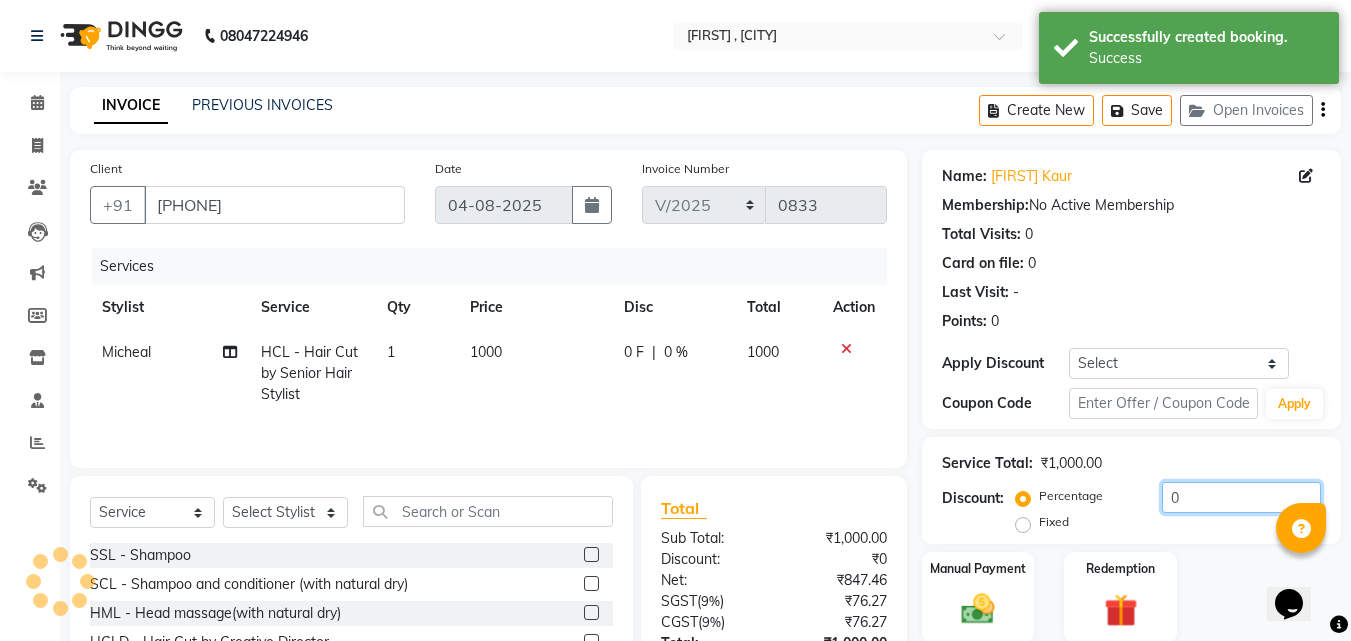 click on "0" 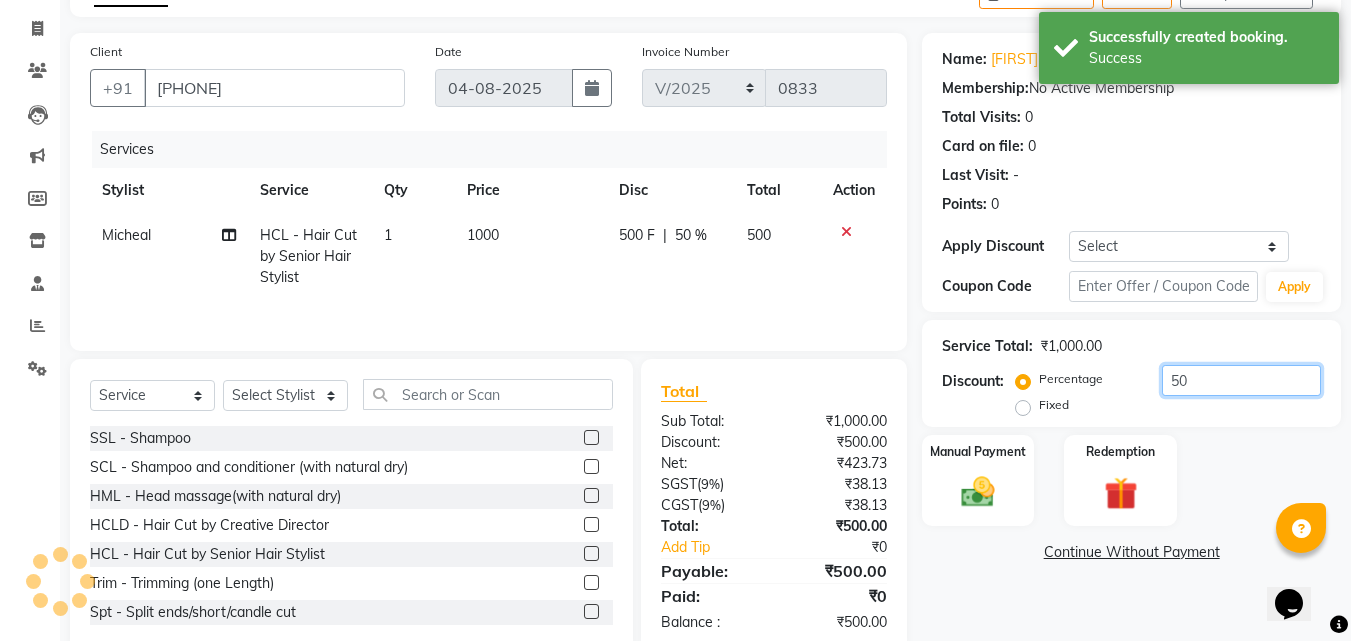 scroll, scrollTop: 160, scrollLeft: 0, axis: vertical 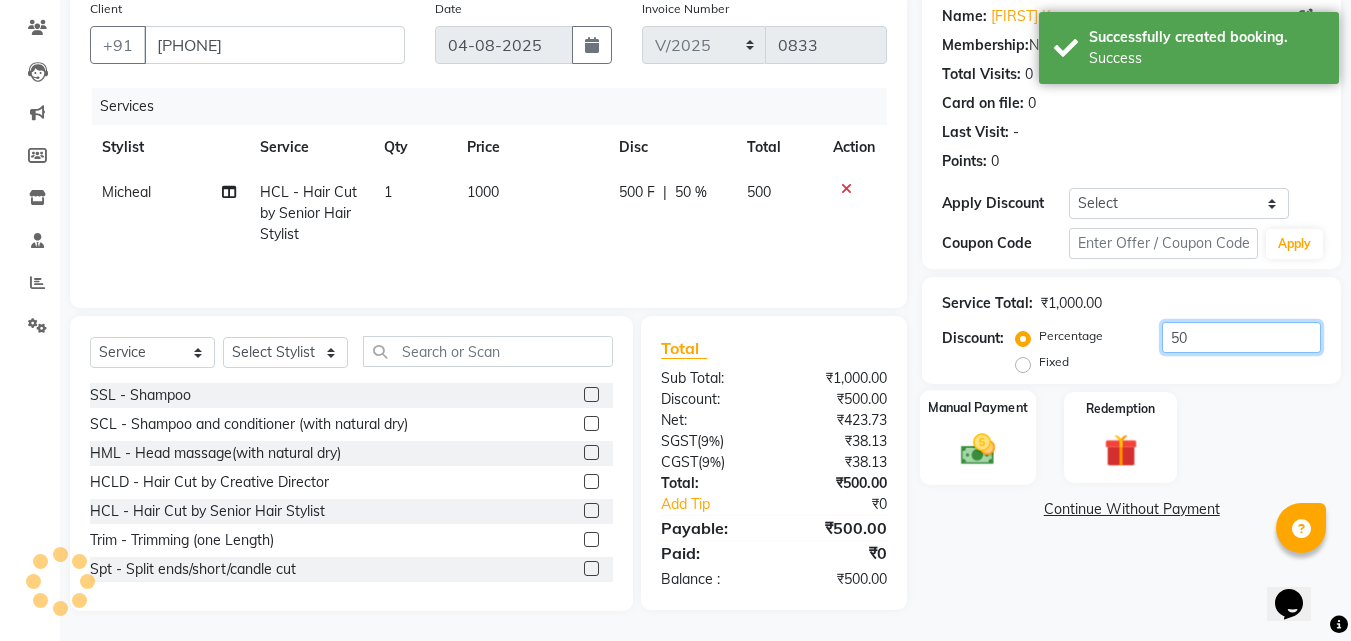 type on "50" 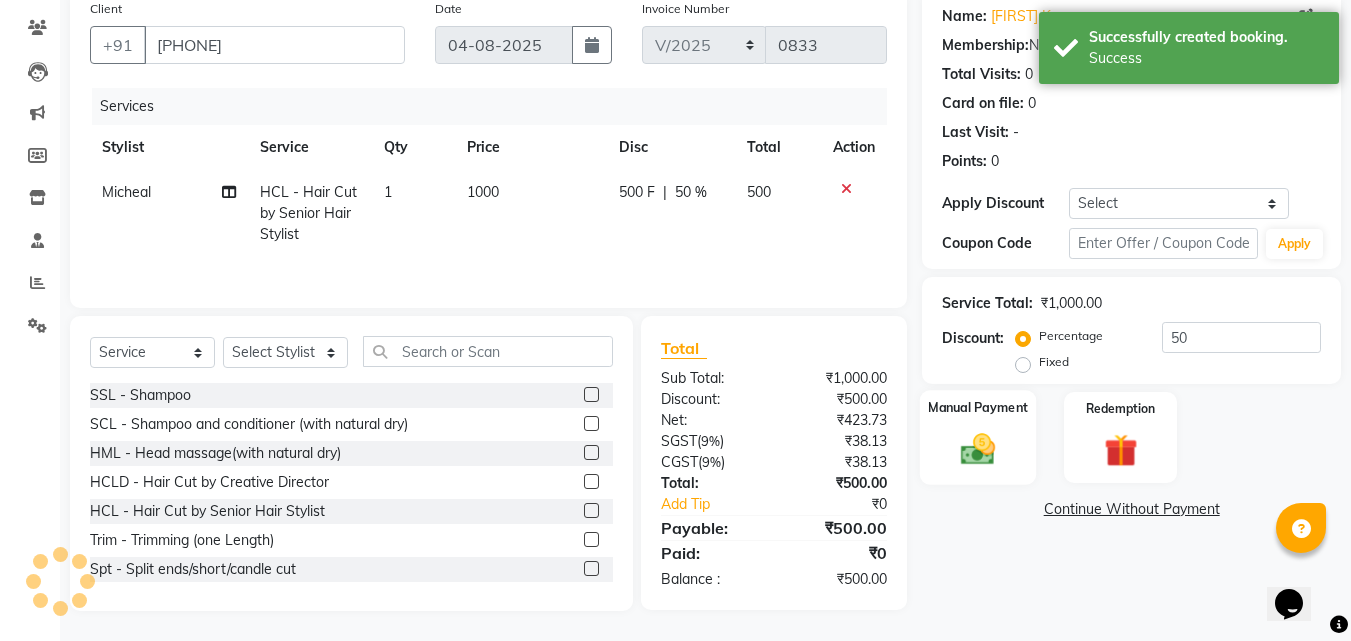 click on "Manual Payment" 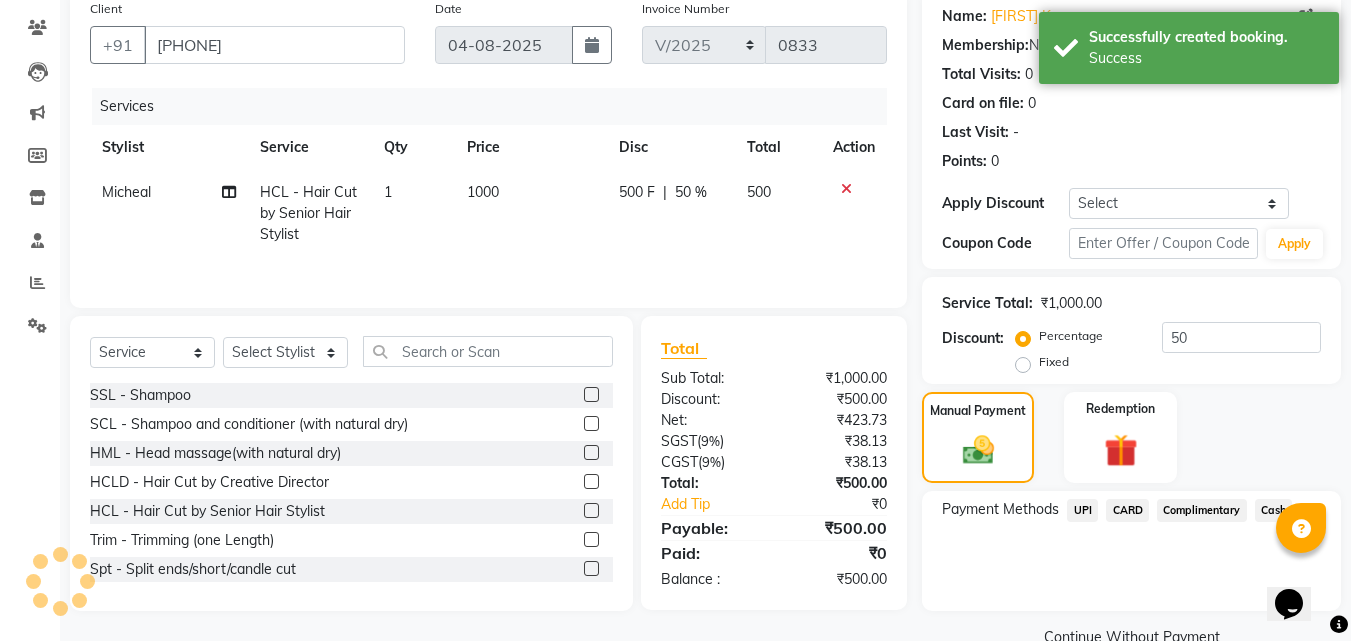click on "UPI" 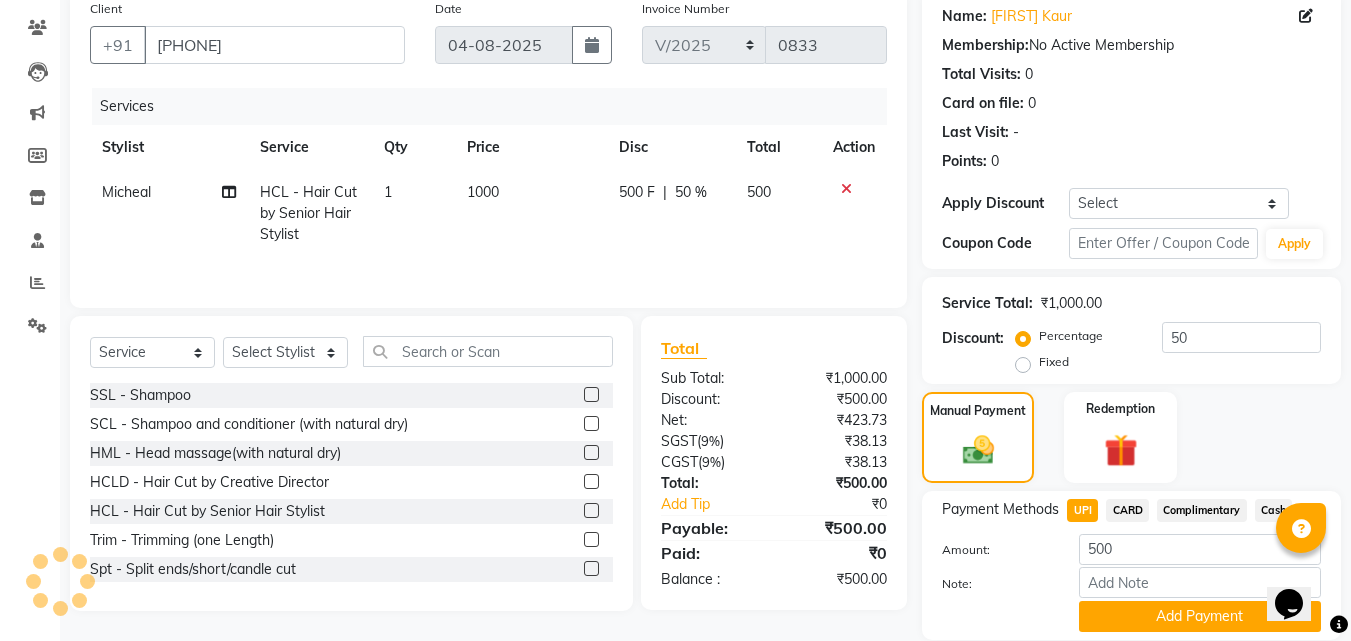 scroll, scrollTop: 230, scrollLeft: 0, axis: vertical 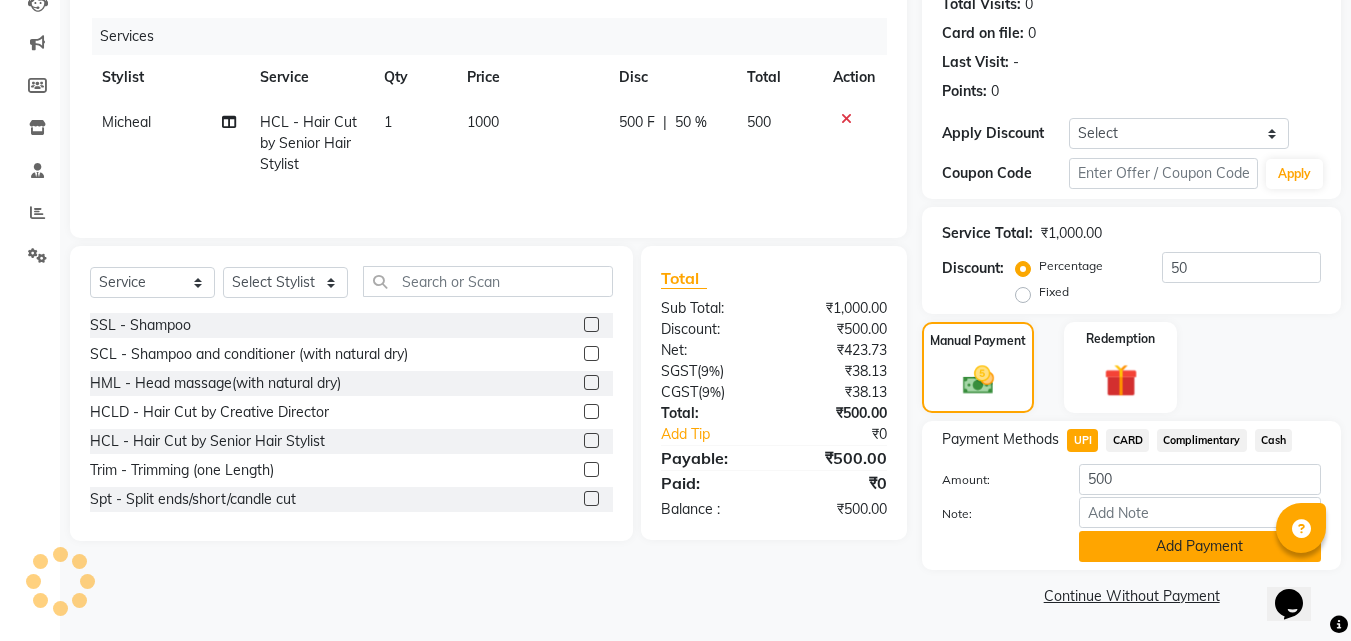 click on "Add Payment" 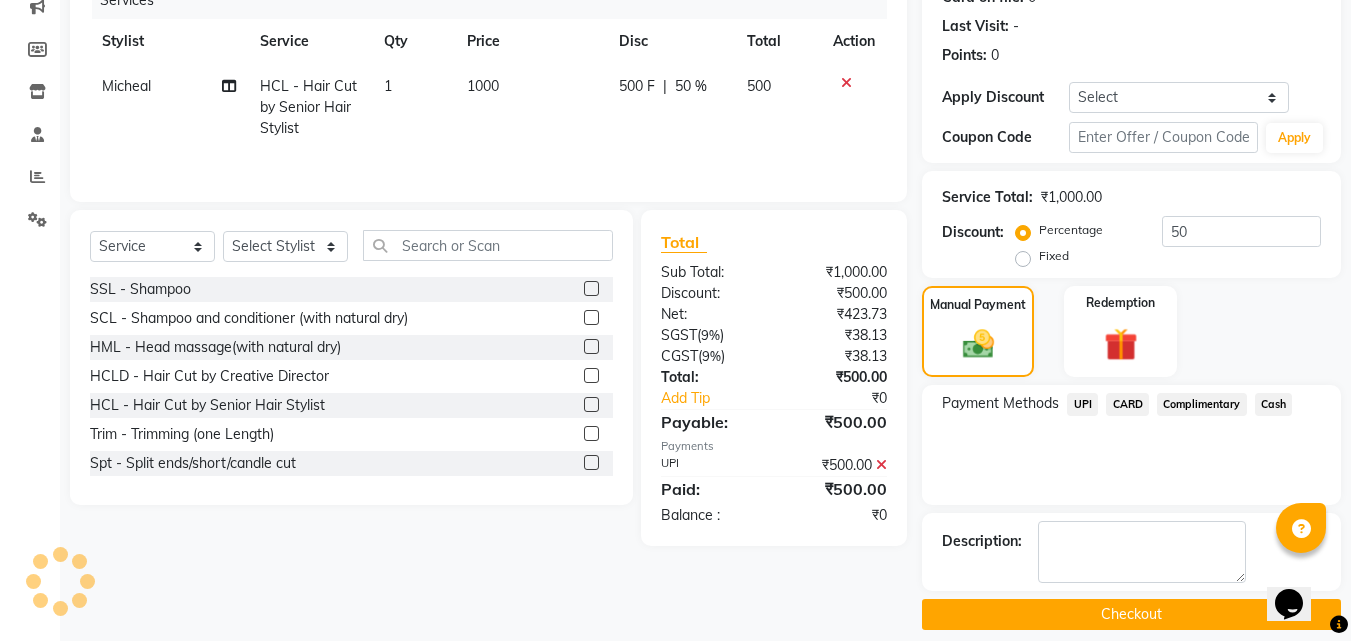 scroll, scrollTop: 285, scrollLeft: 0, axis: vertical 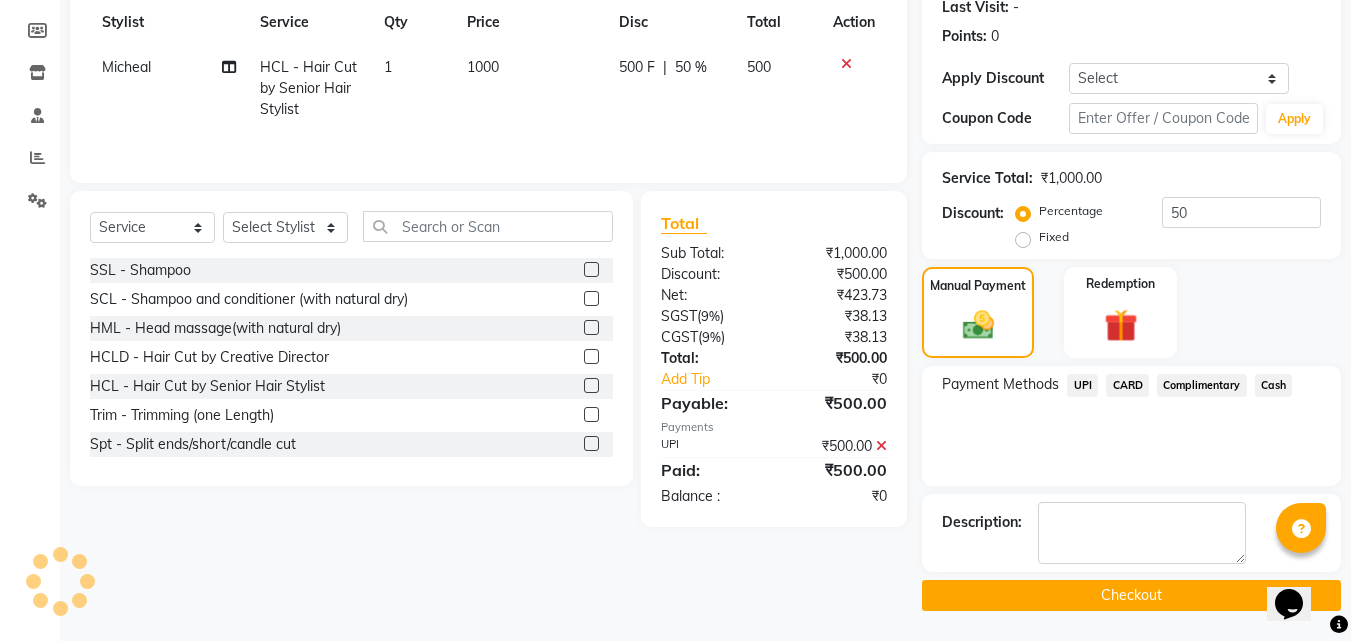 click on "Checkout" 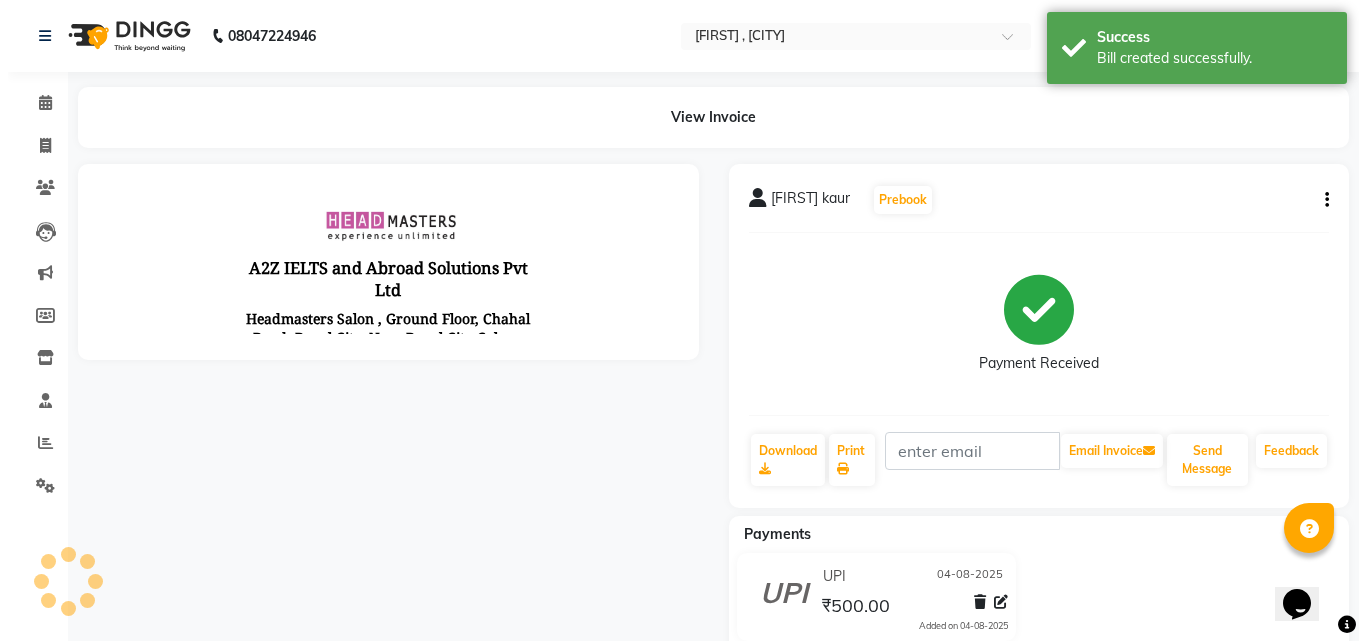 scroll, scrollTop: 0, scrollLeft: 0, axis: both 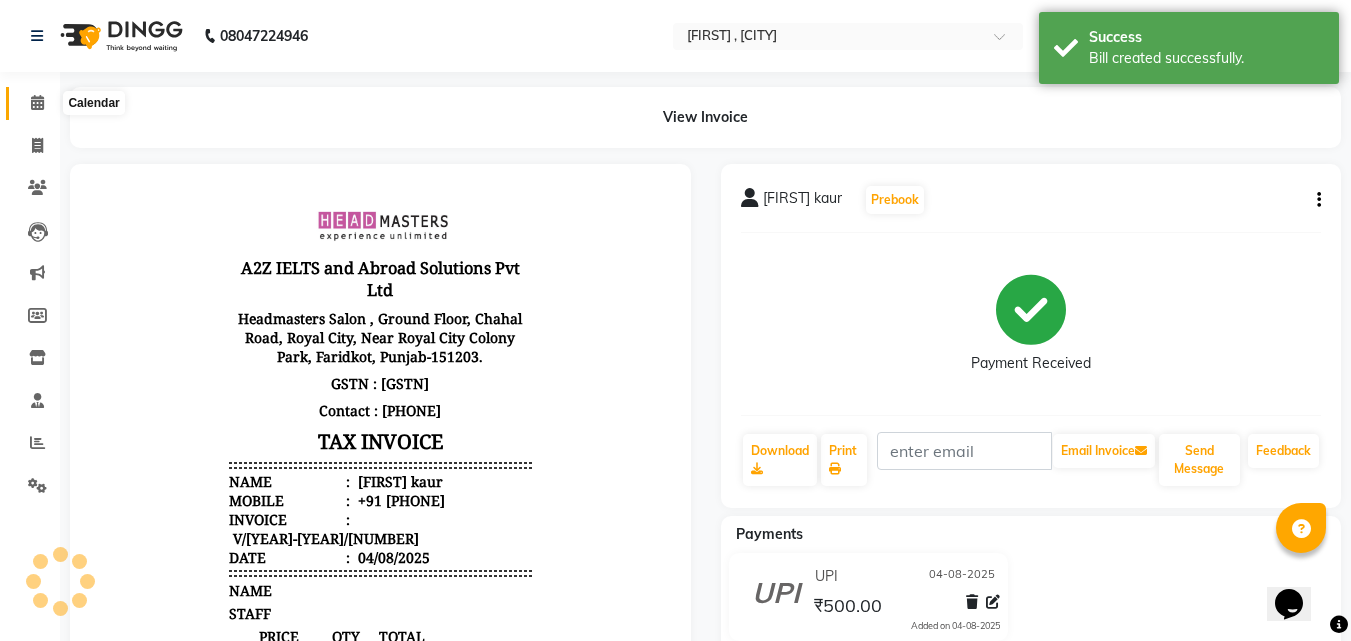 click 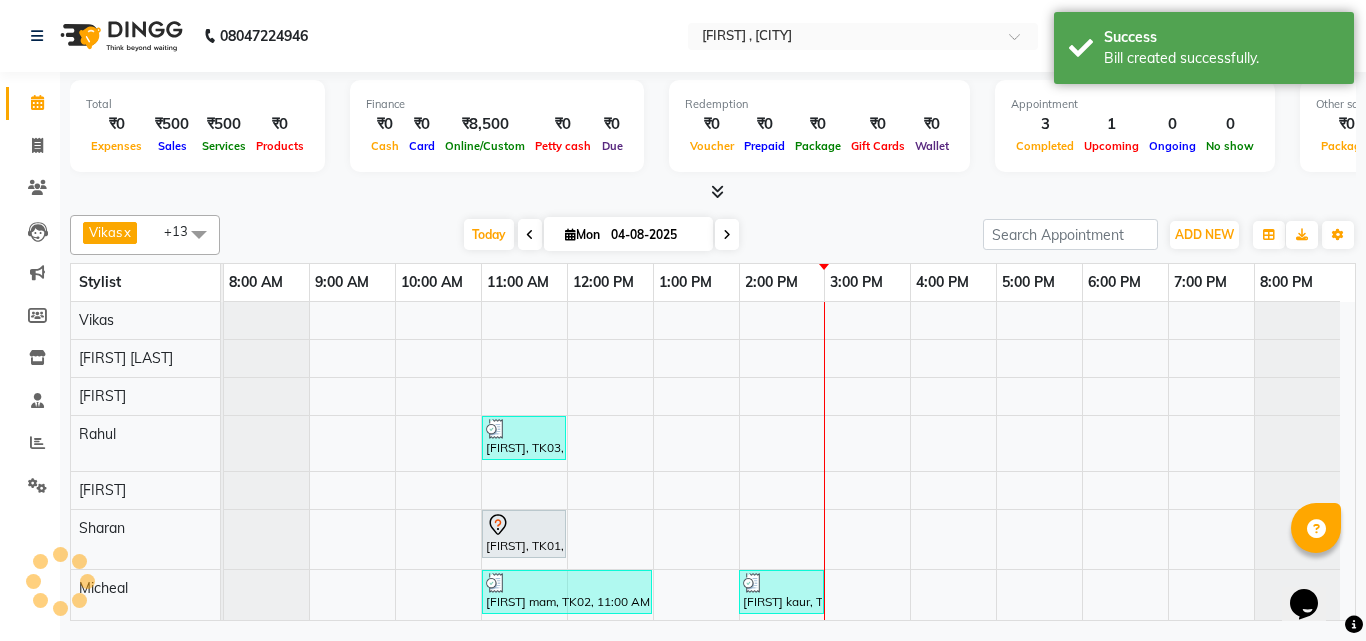 scroll, scrollTop: 179, scrollLeft: 0, axis: vertical 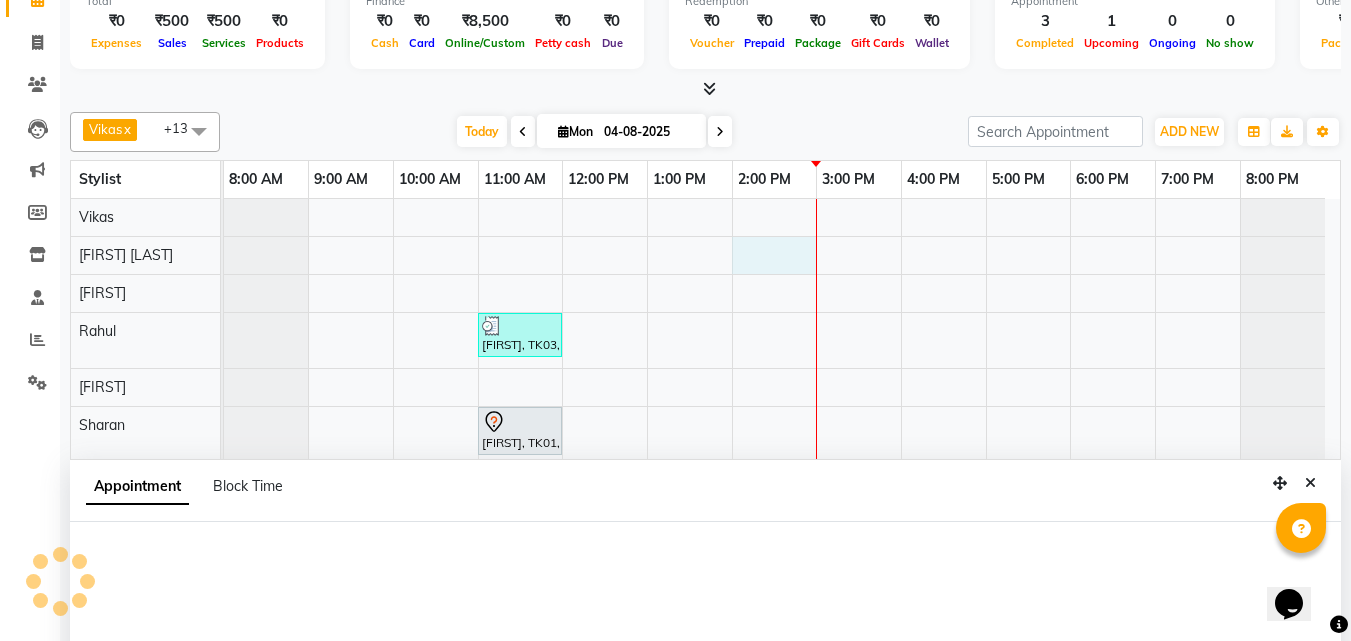 select on "[NUMBER]" 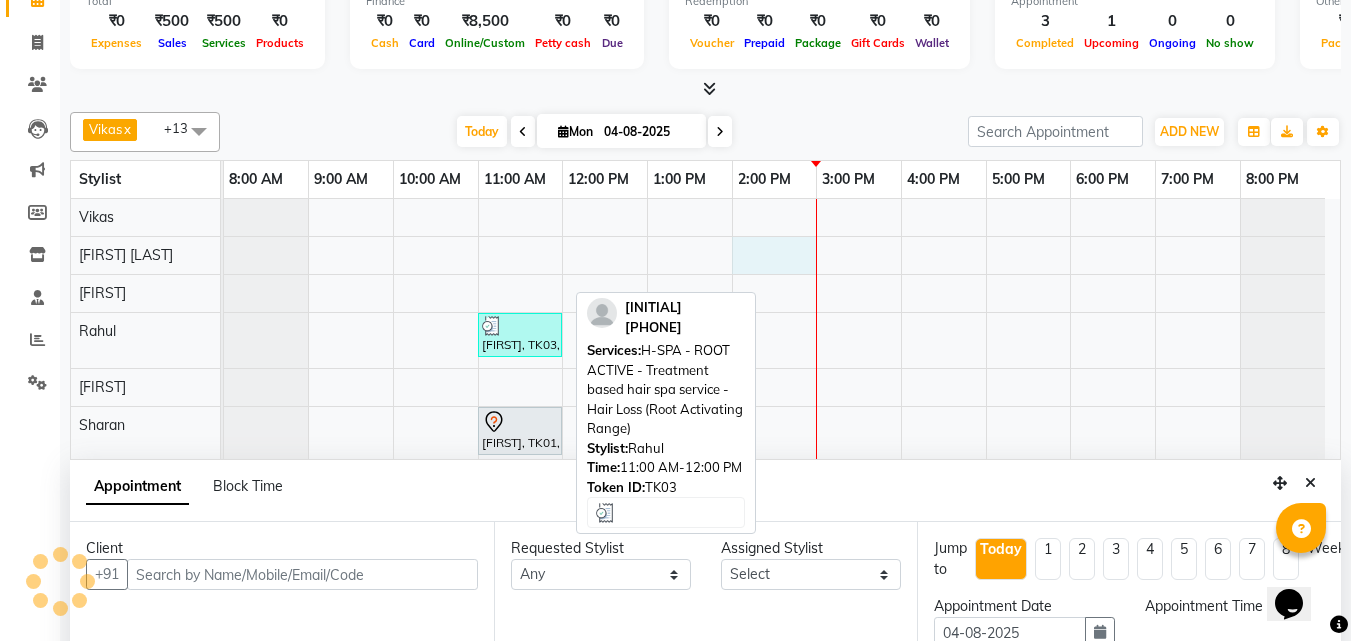 select on "840" 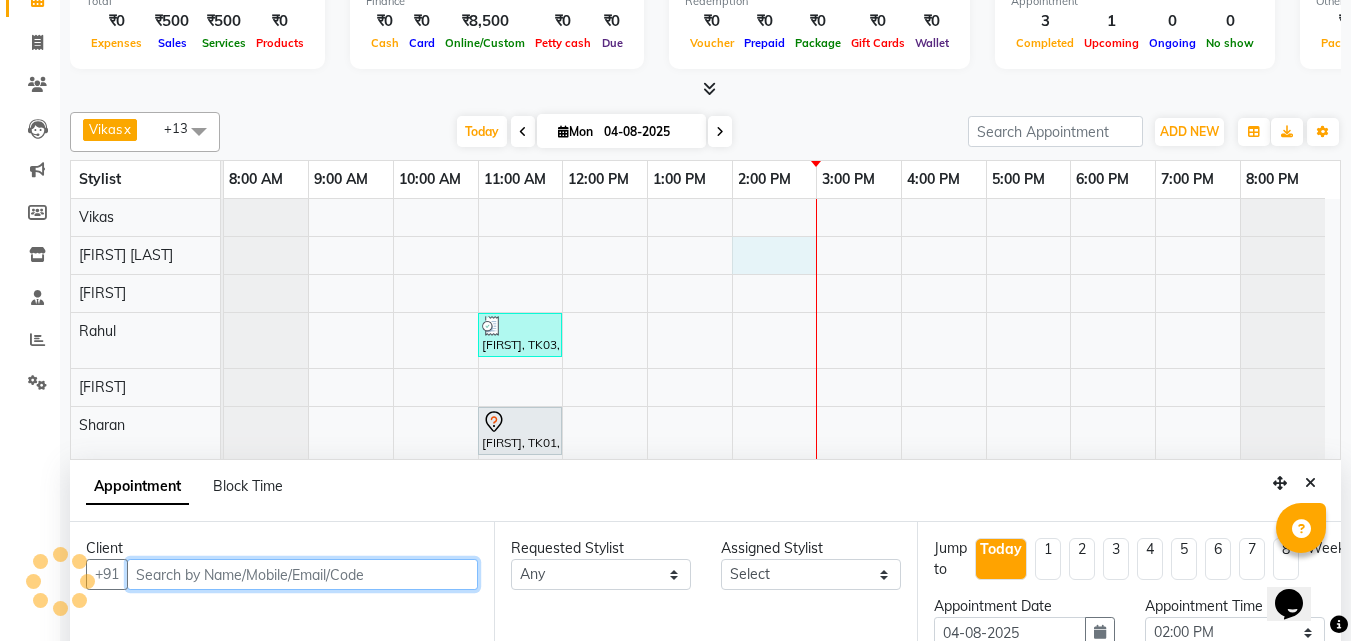 scroll, scrollTop: 377, scrollLeft: 0, axis: vertical 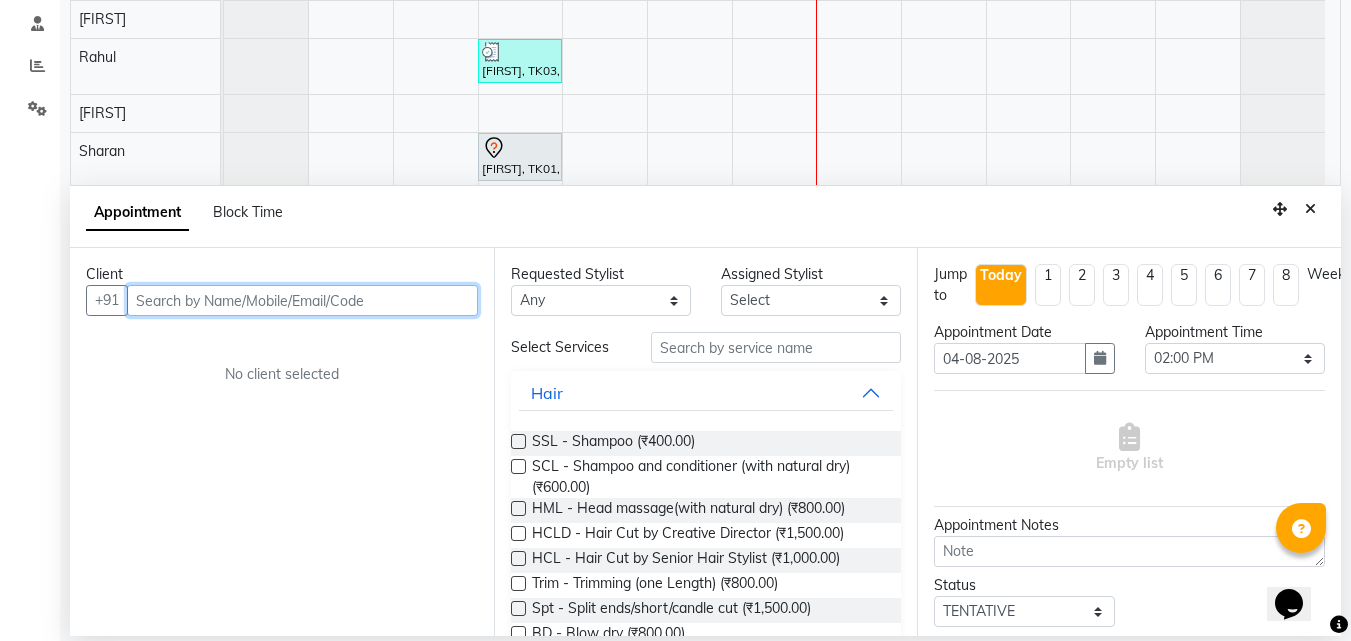 click at bounding box center (302, 300) 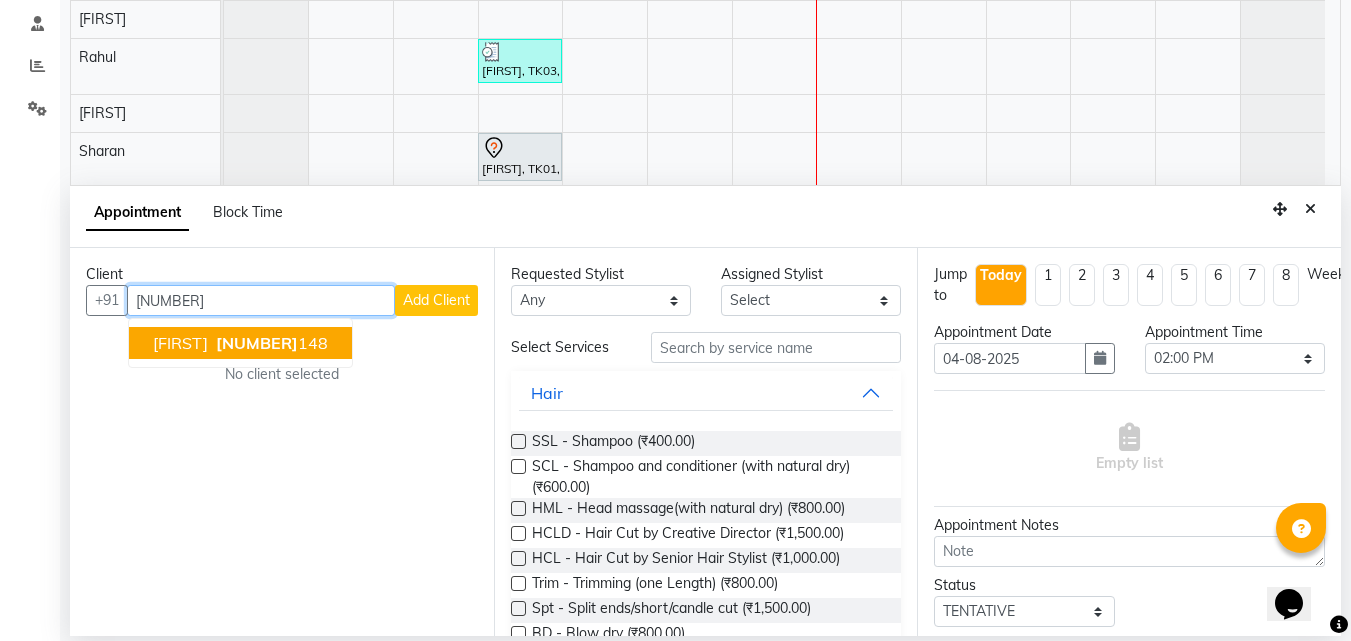 click on "[NUMBER]" at bounding box center [257, 343] 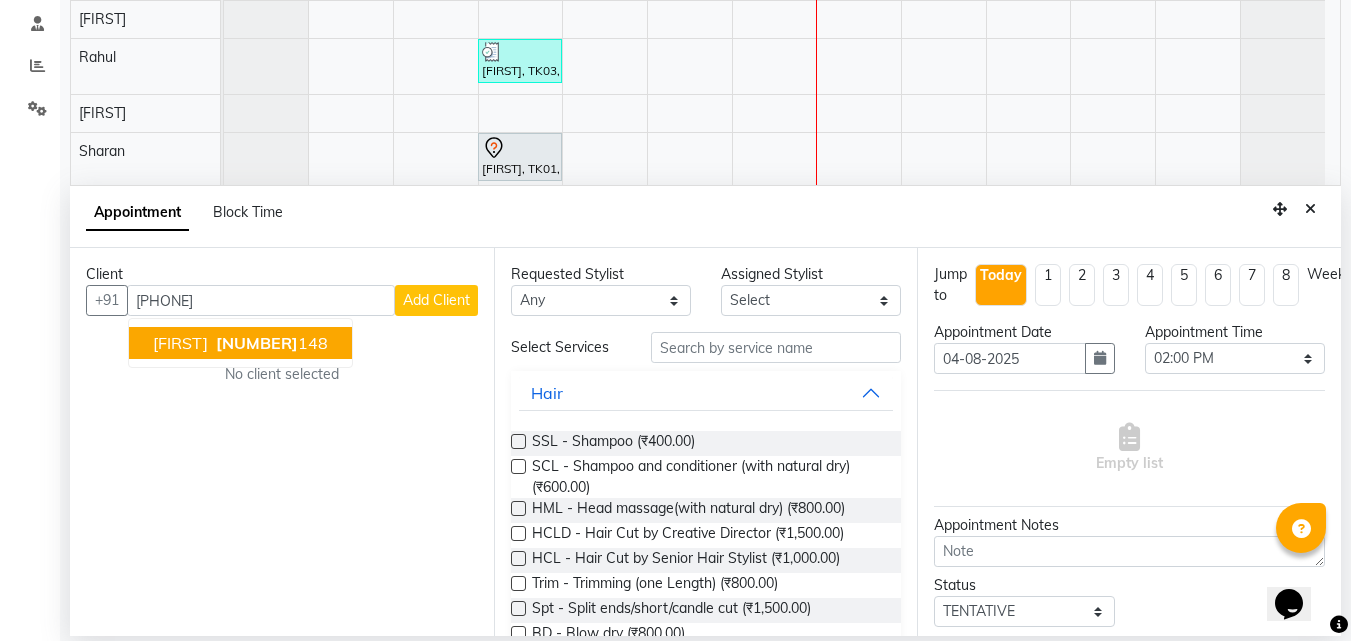 click on "Client +91 [PHONE] [FIRST] [NUMBER] Add Client No client selected" at bounding box center [282, 442] 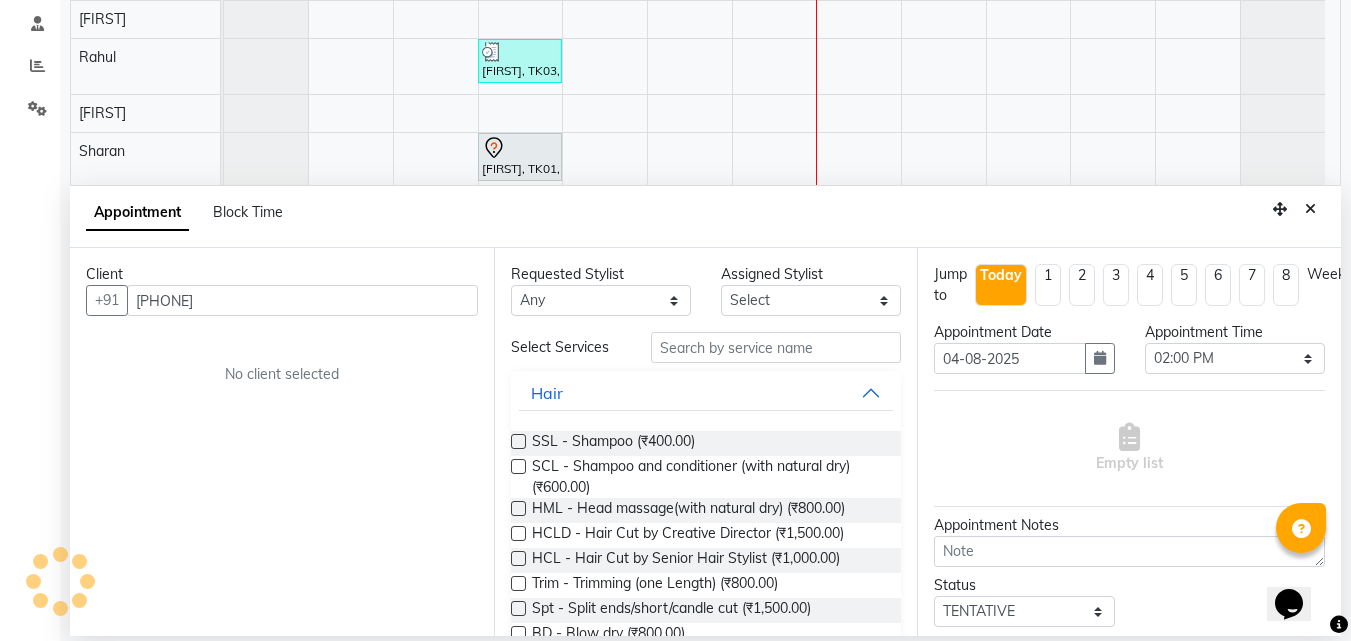 click on "Client +91 [PHONE] No client selected" at bounding box center (282, 442) 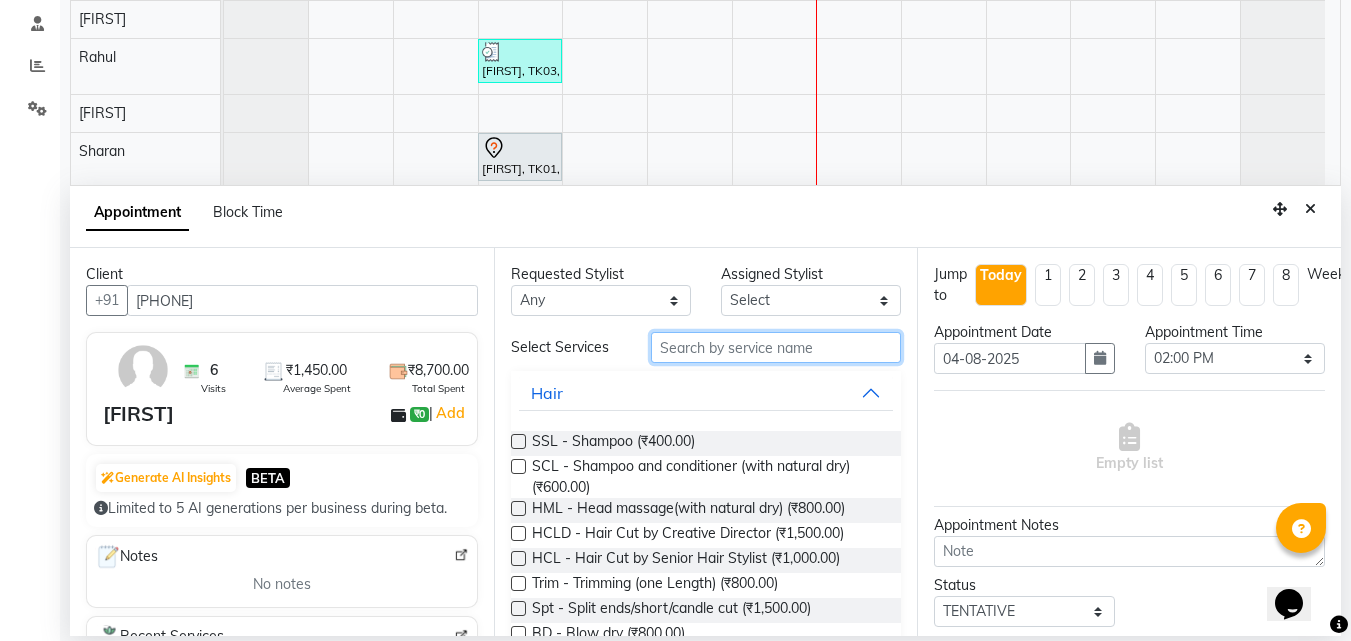 click at bounding box center (776, 347) 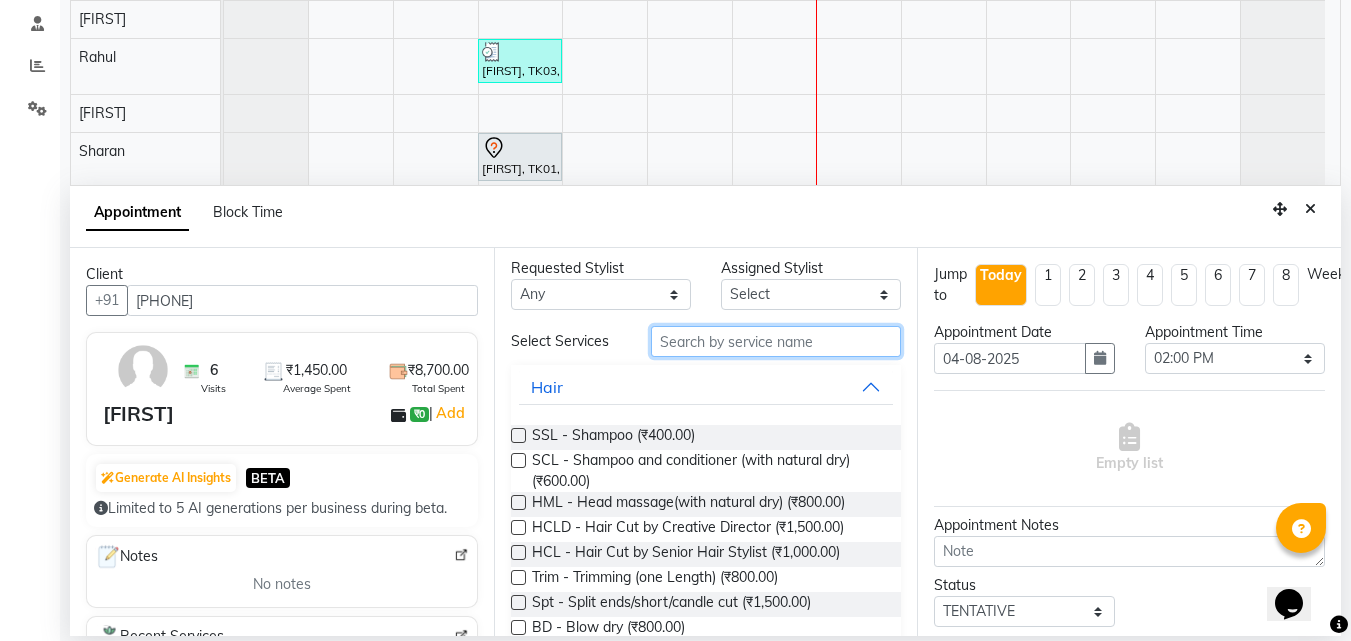 scroll, scrollTop: 0, scrollLeft: 0, axis: both 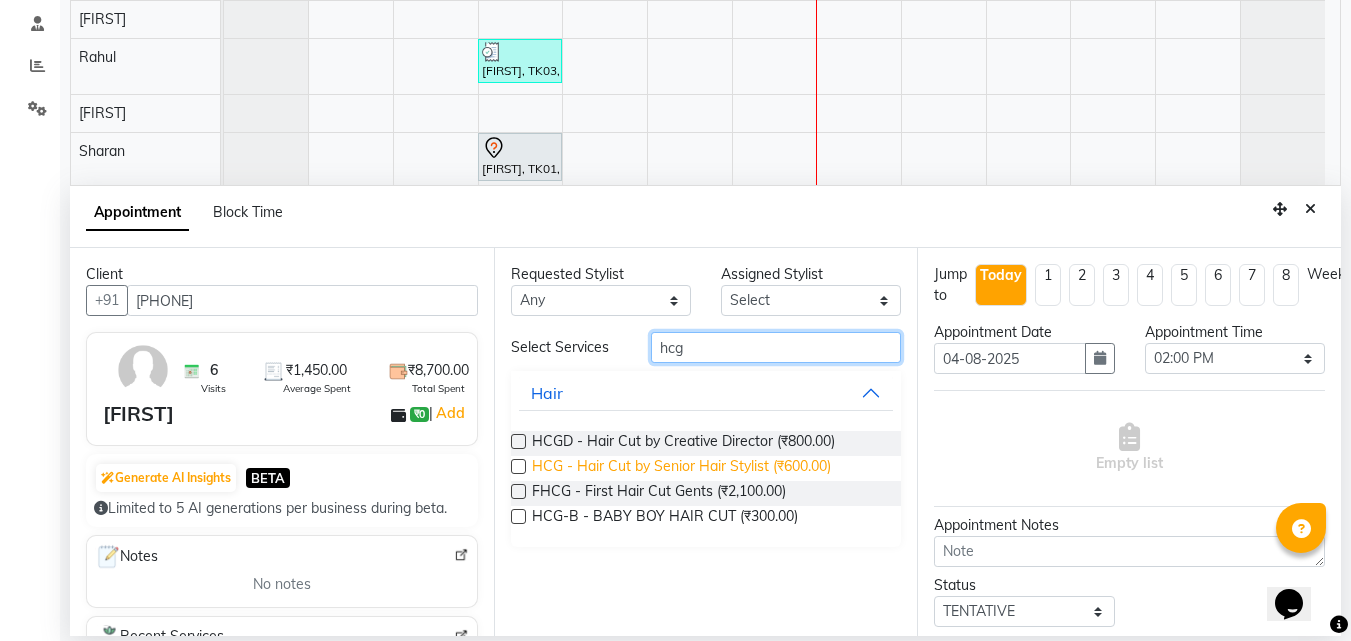type on "hcg" 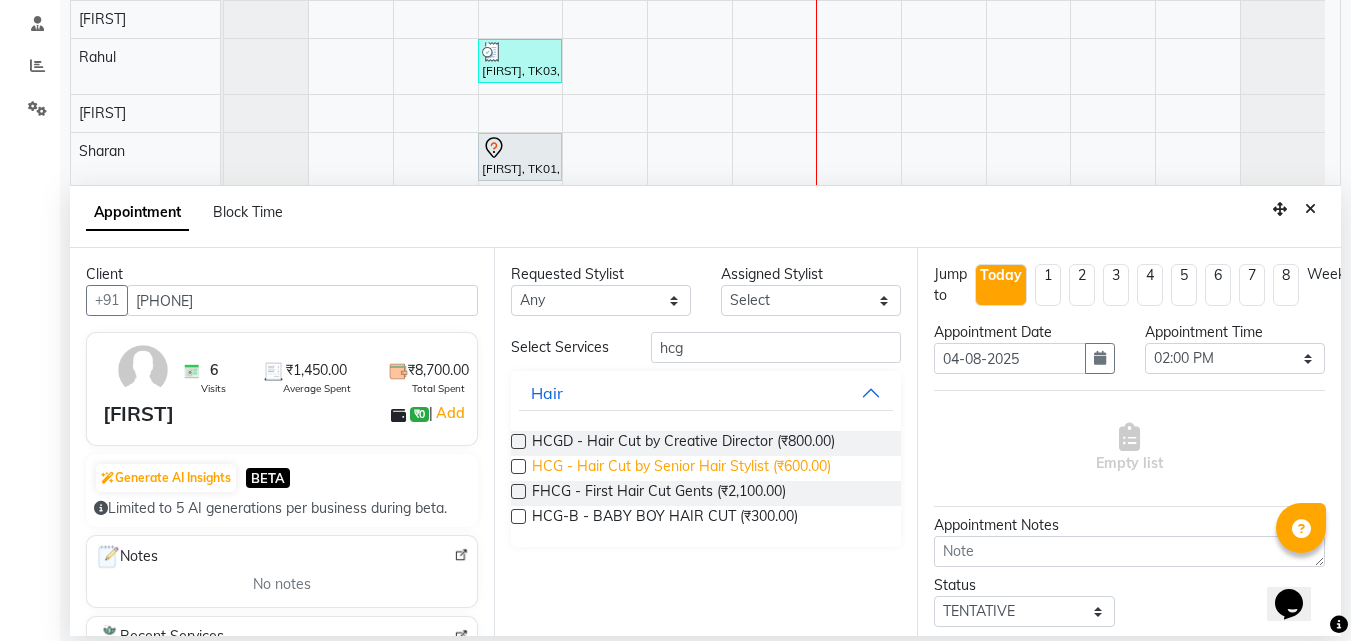 click on "HCG - Hair Cut by Senior Hair Stylist (₹600.00)" at bounding box center (681, 468) 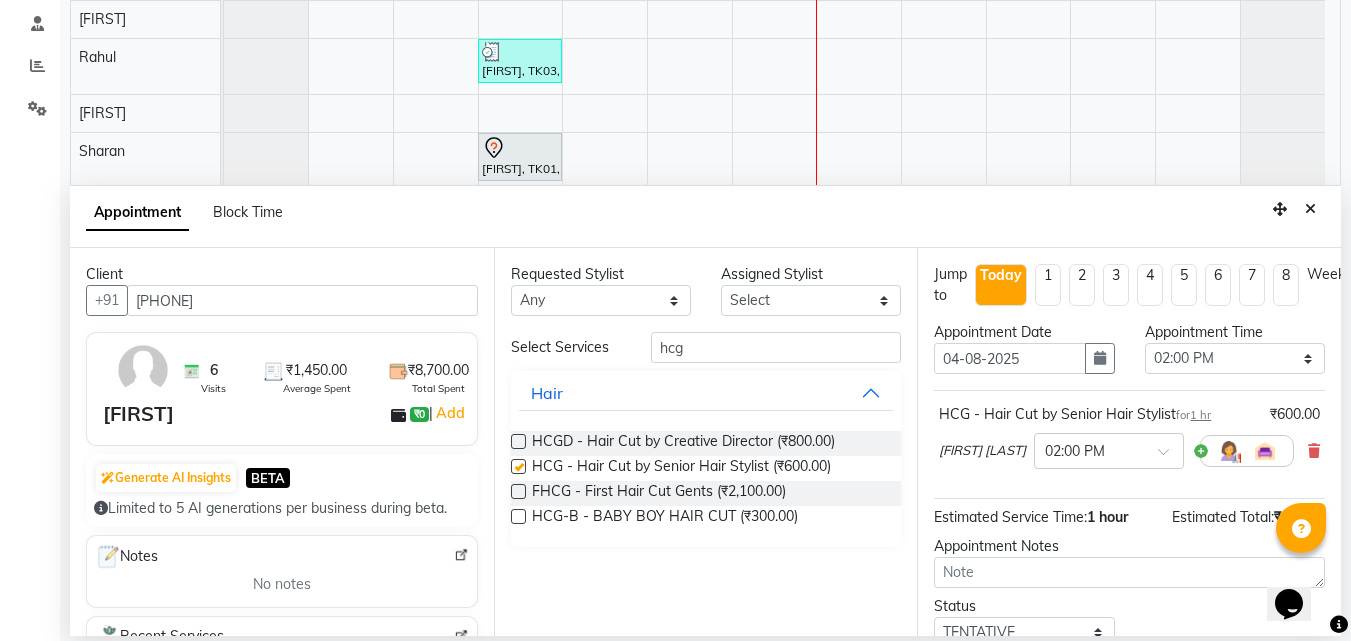checkbox on "false" 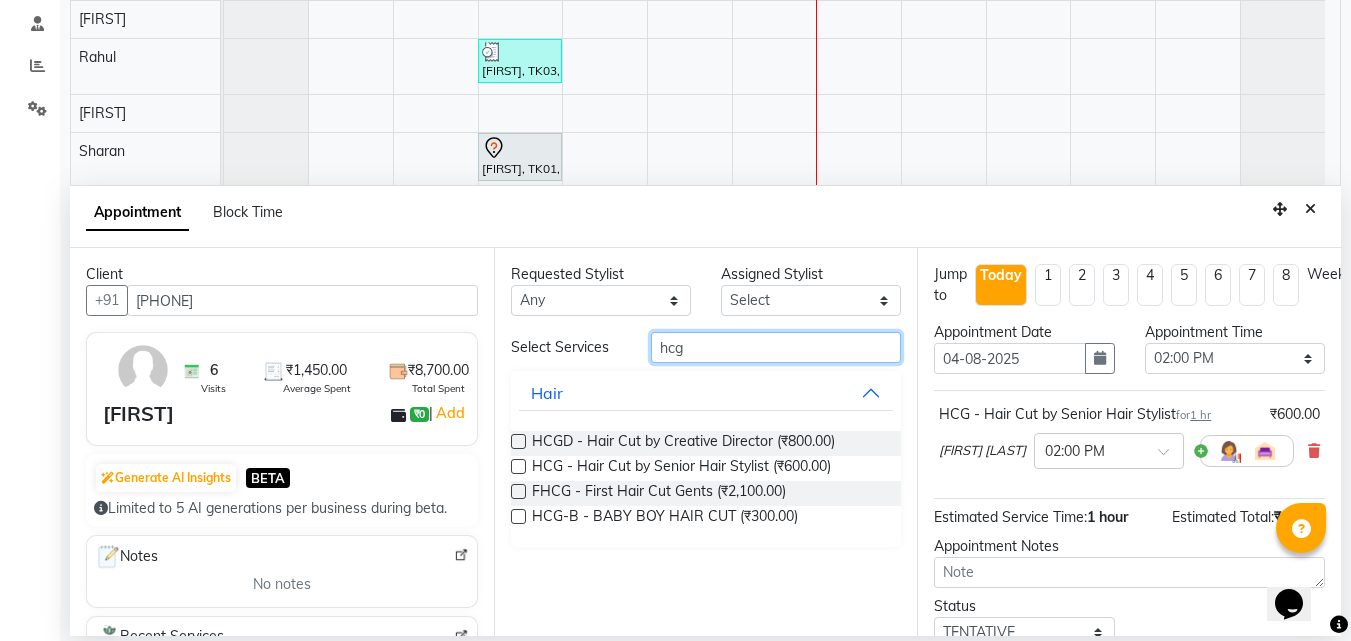 click on "hcg" at bounding box center (776, 347) 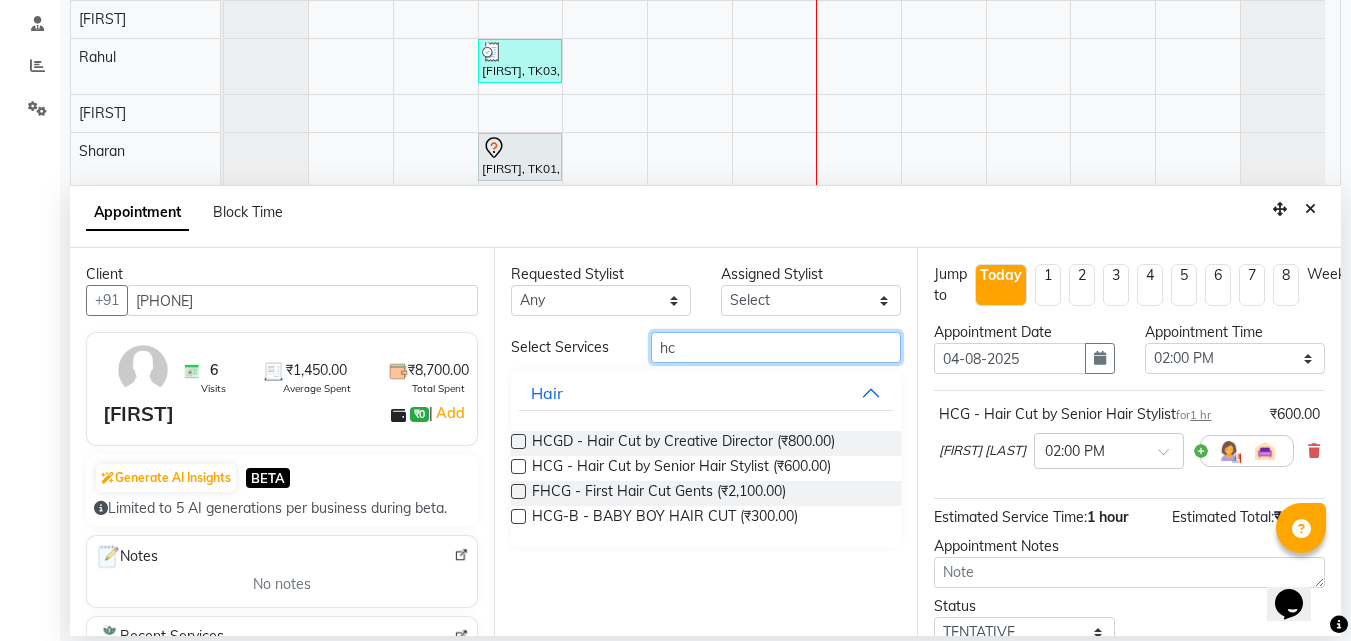 type on "h" 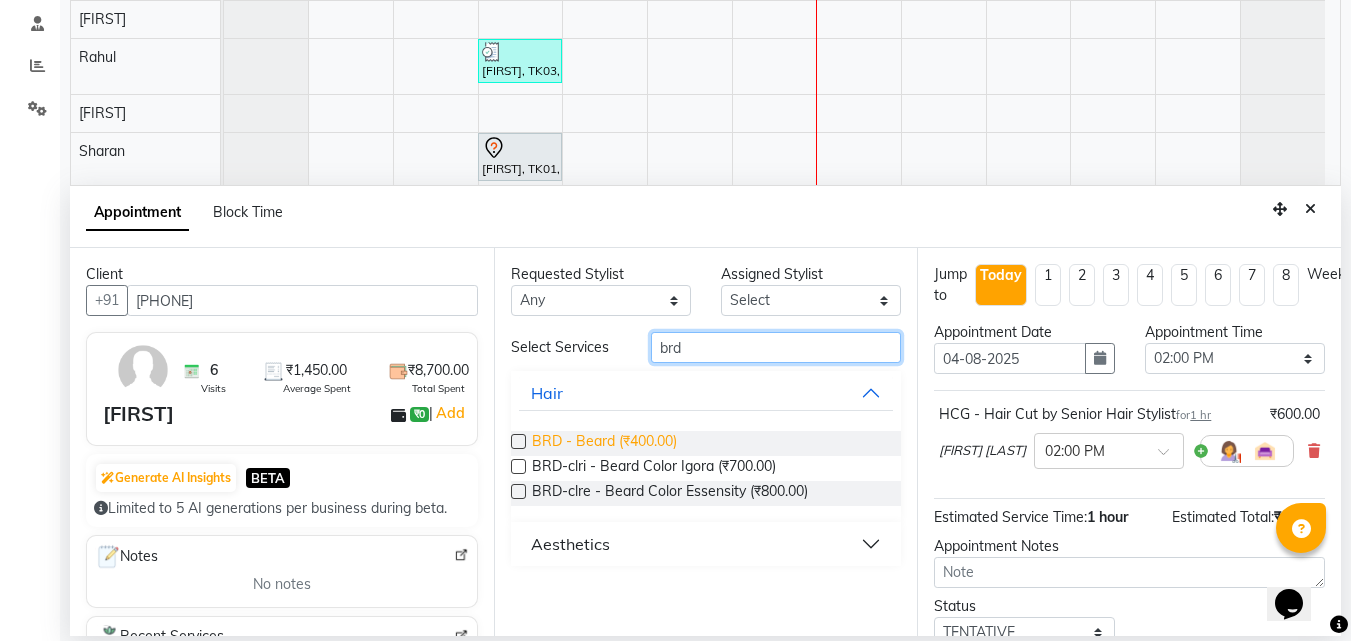 type on "brd" 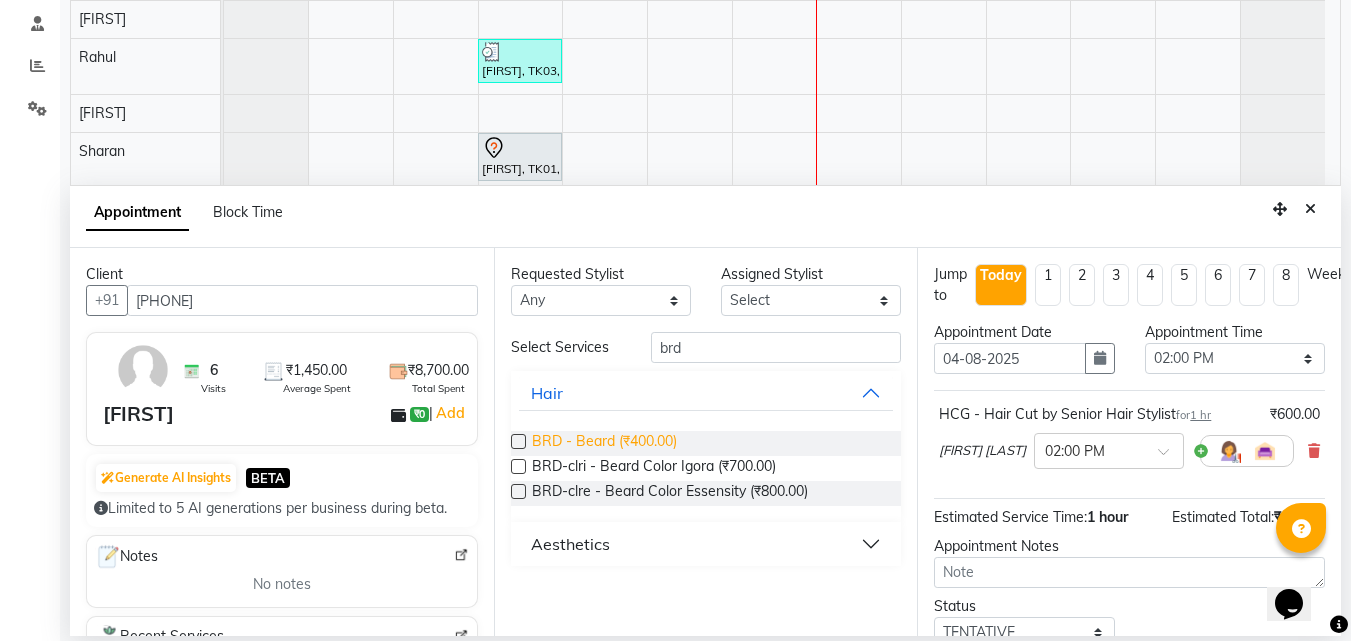 click on "BRD - Beard (₹400.00)" at bounding box center [604, 443] 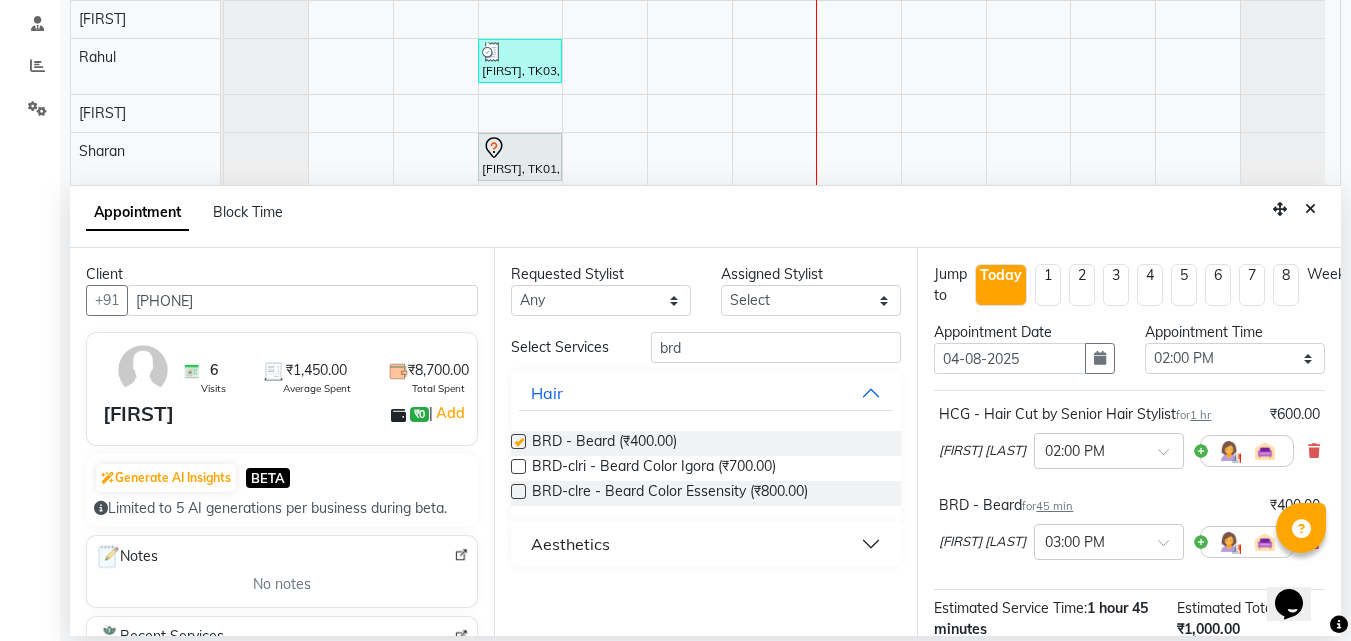 checkbox on "false" 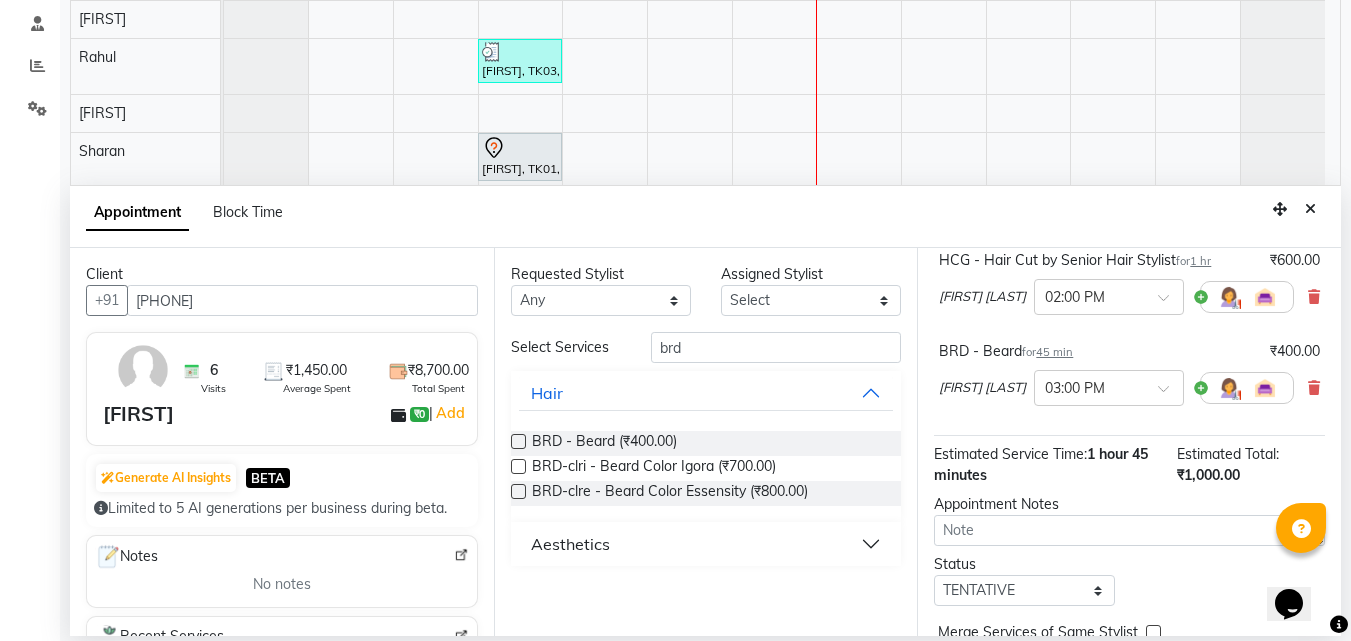 scroll, scrollTop: 238, scrollLeft: 0, axis: vertical 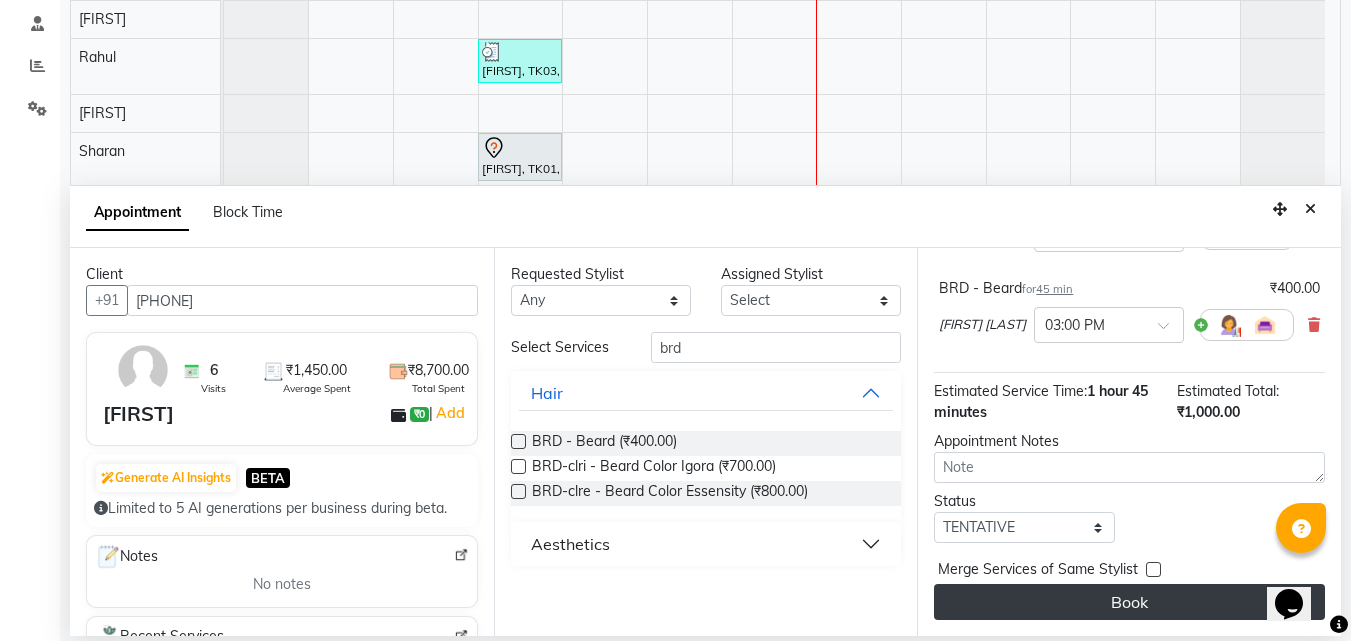 click on "Book" at bounding box center (1129, 602) 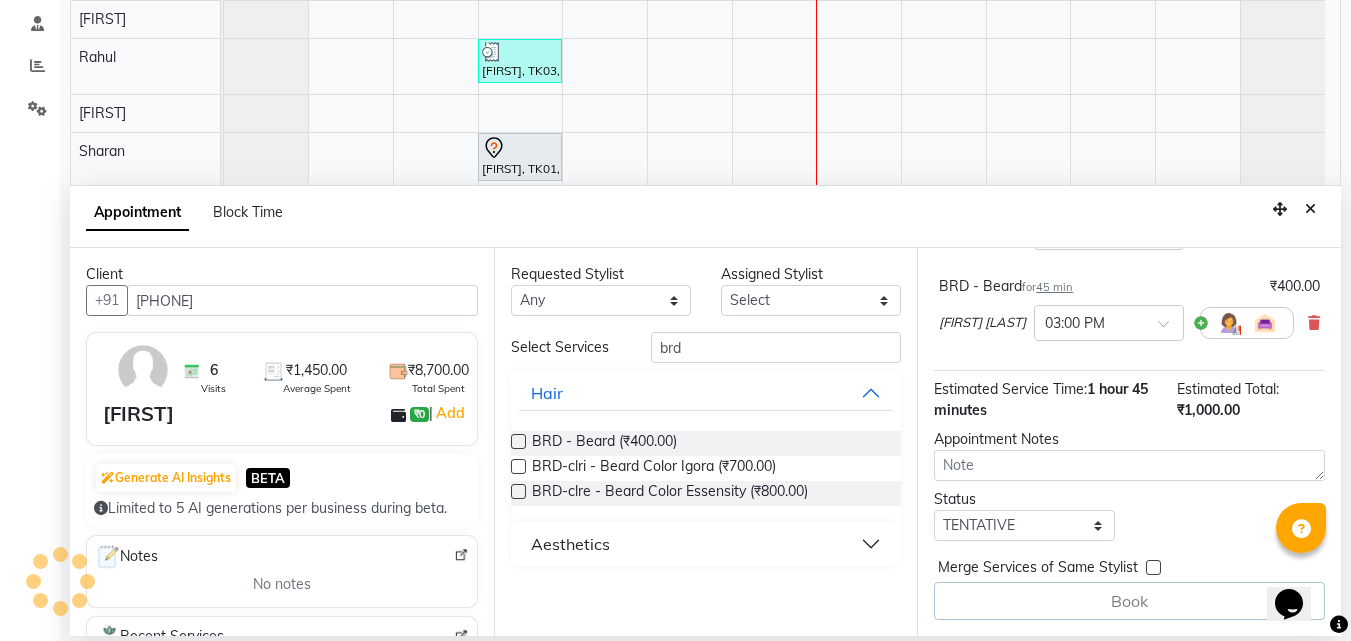 click on "Book" at bounding box center (1129, 601) 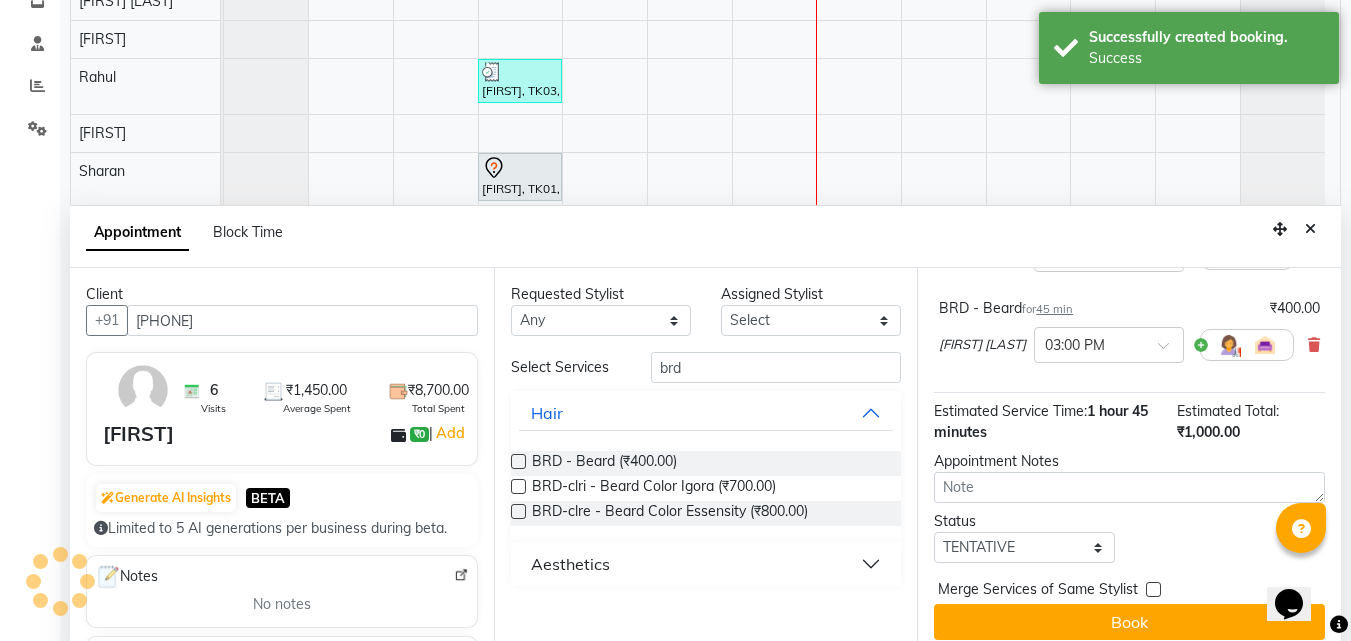 scroll, scrollTop: 177, scrollLeft: 0, axis: vertical 